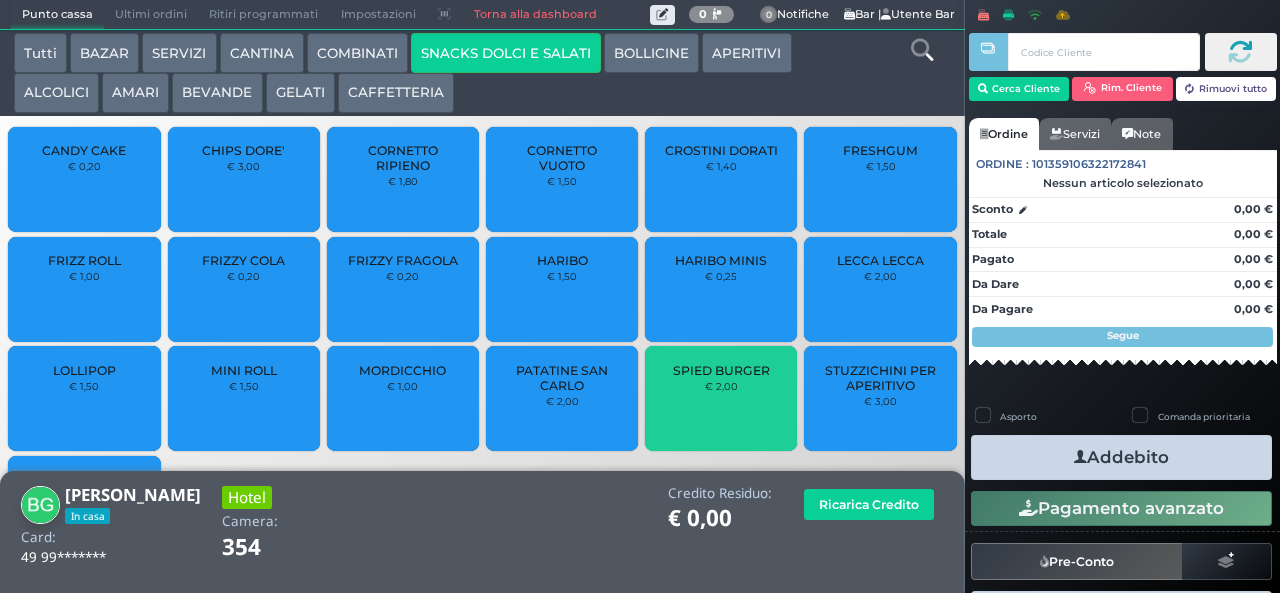 scroll, scrollTop: 0, scrollLeft: 0, axis: both 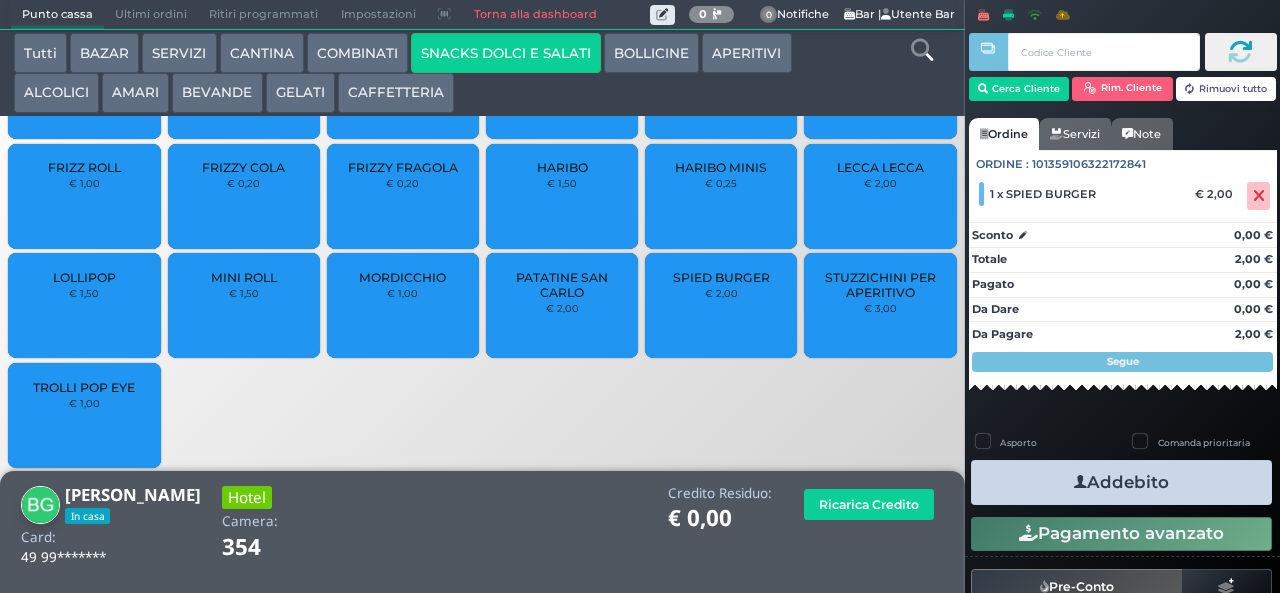 click on "Addebito" at bounding box center [1121, 482] 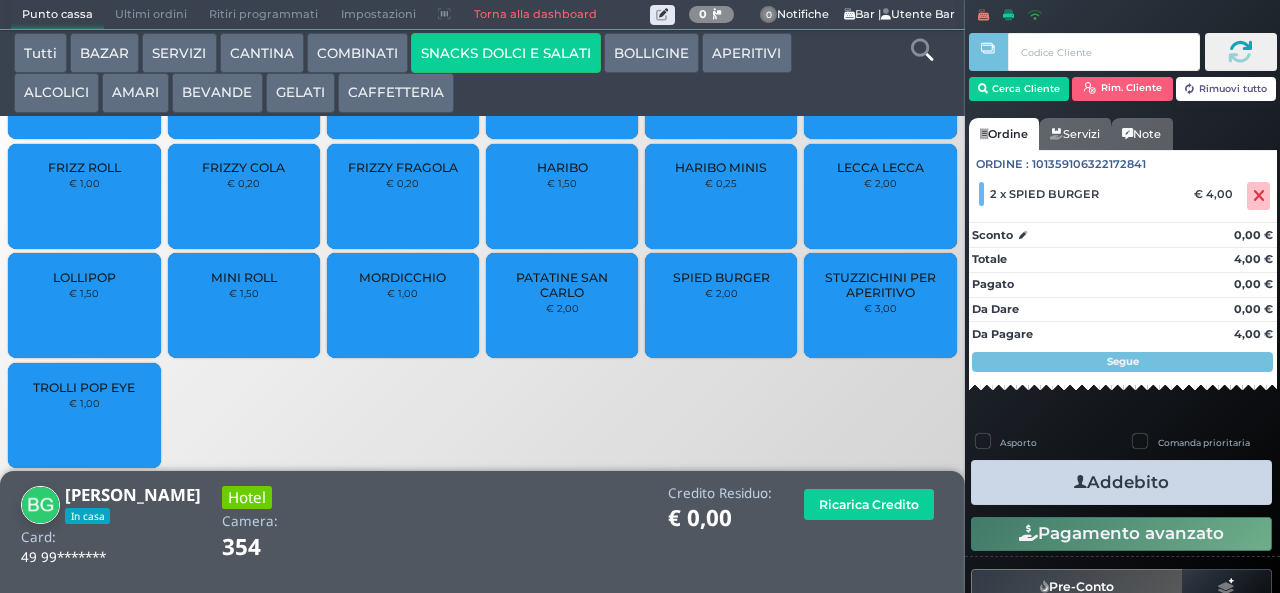 click on "Addebito" at bounding box center (1121, 482) 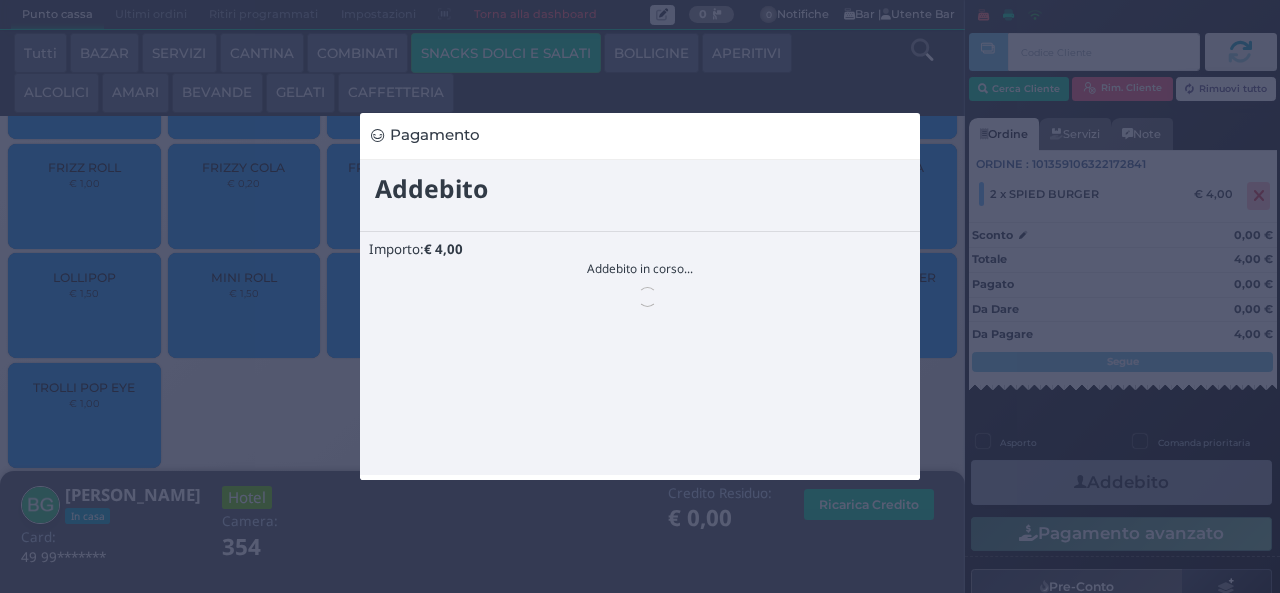 scroll, scrollTop: 0, scrollLeft: 0, axis: both 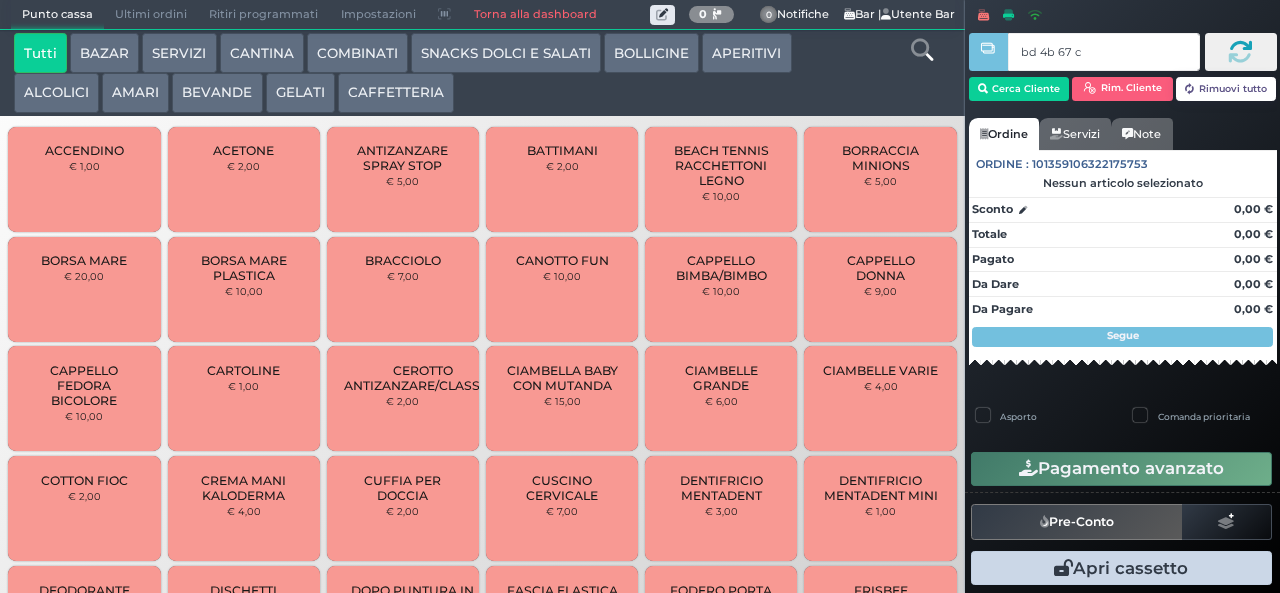 type on "bd 4b 67 c3" 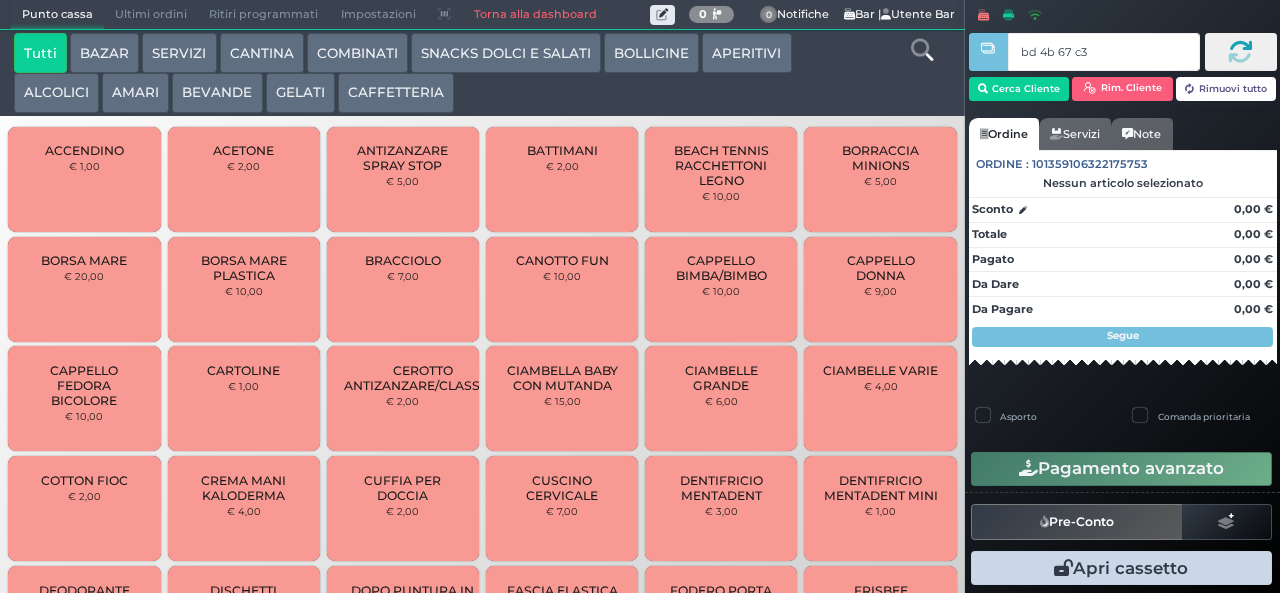 type 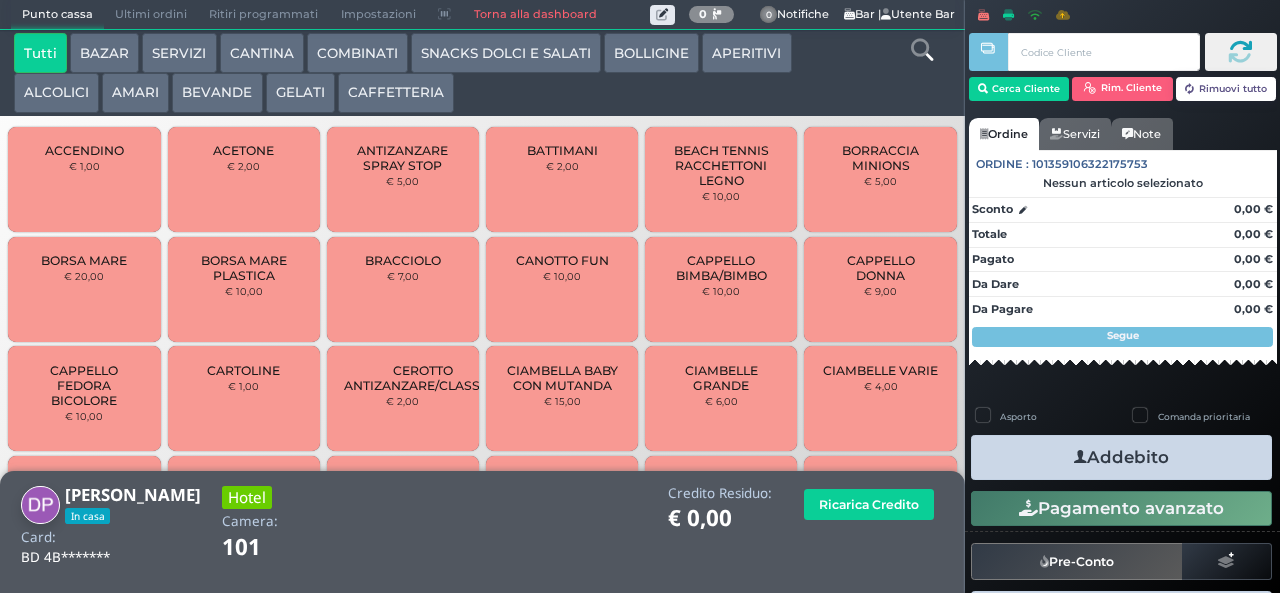 click at bounding box center (922, 50) 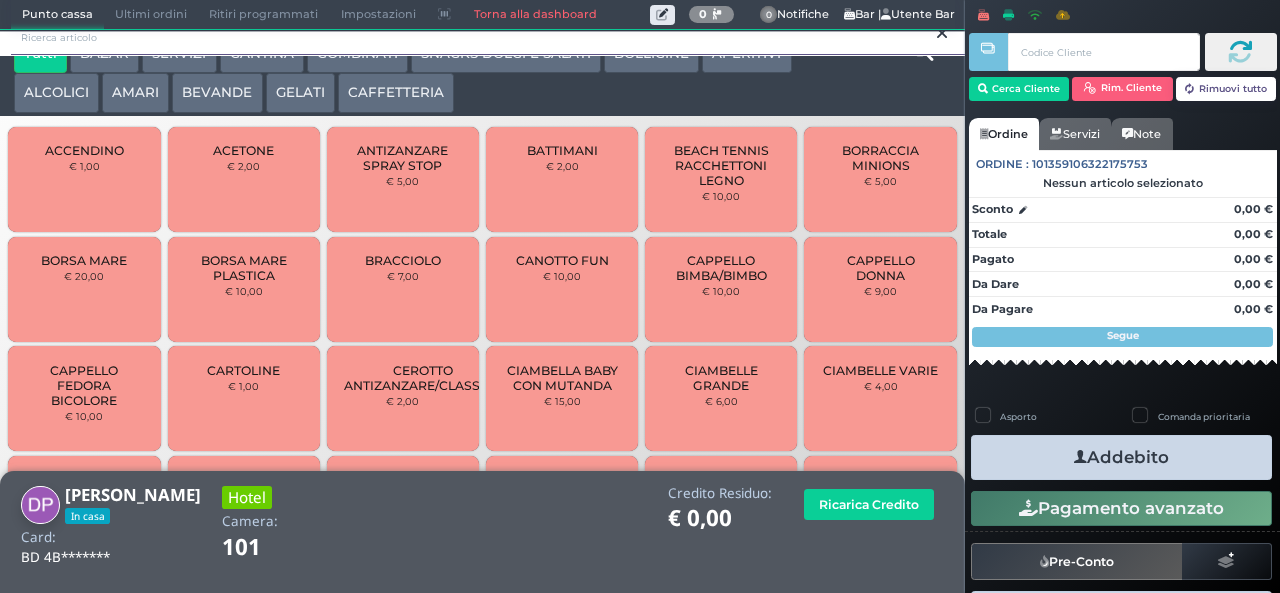 scroll, scrollTop: 0, scrollLeft: 0, axis: both 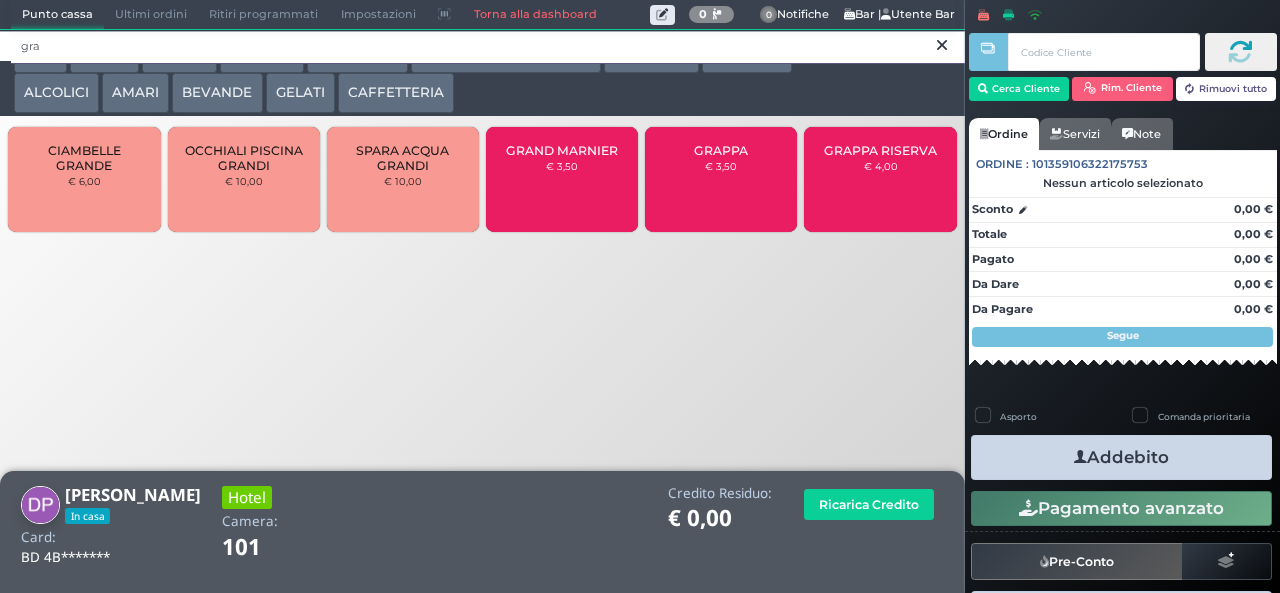 type on "gra" 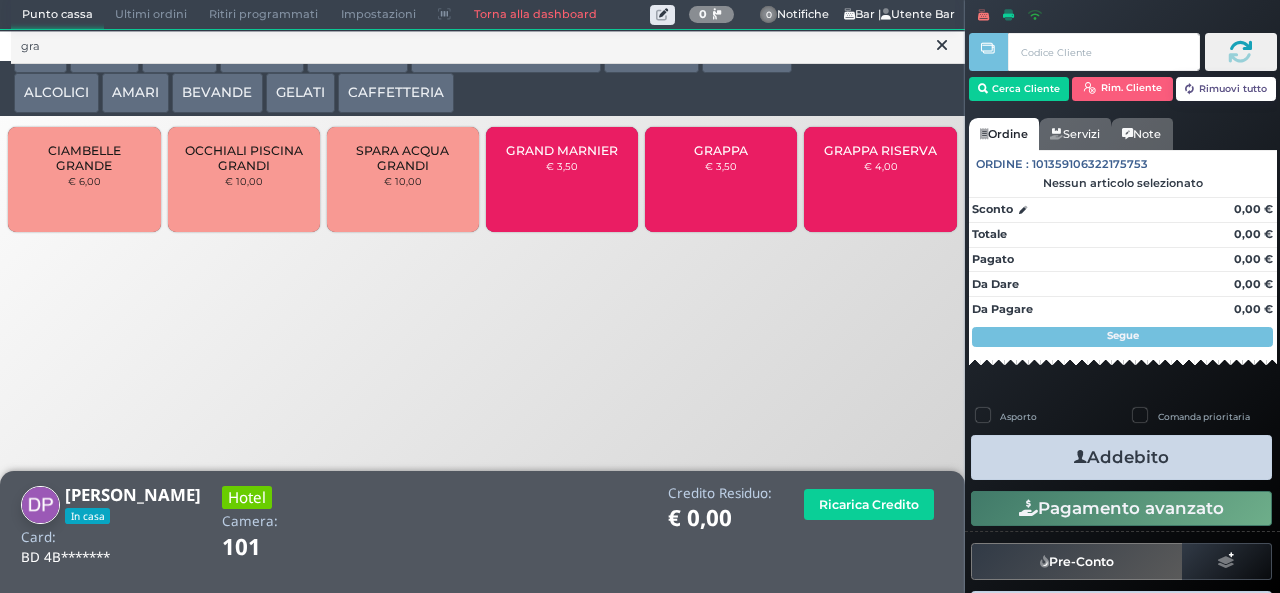 click on "GRAPPA
€ 3,50" at bounding box center (721, 179) 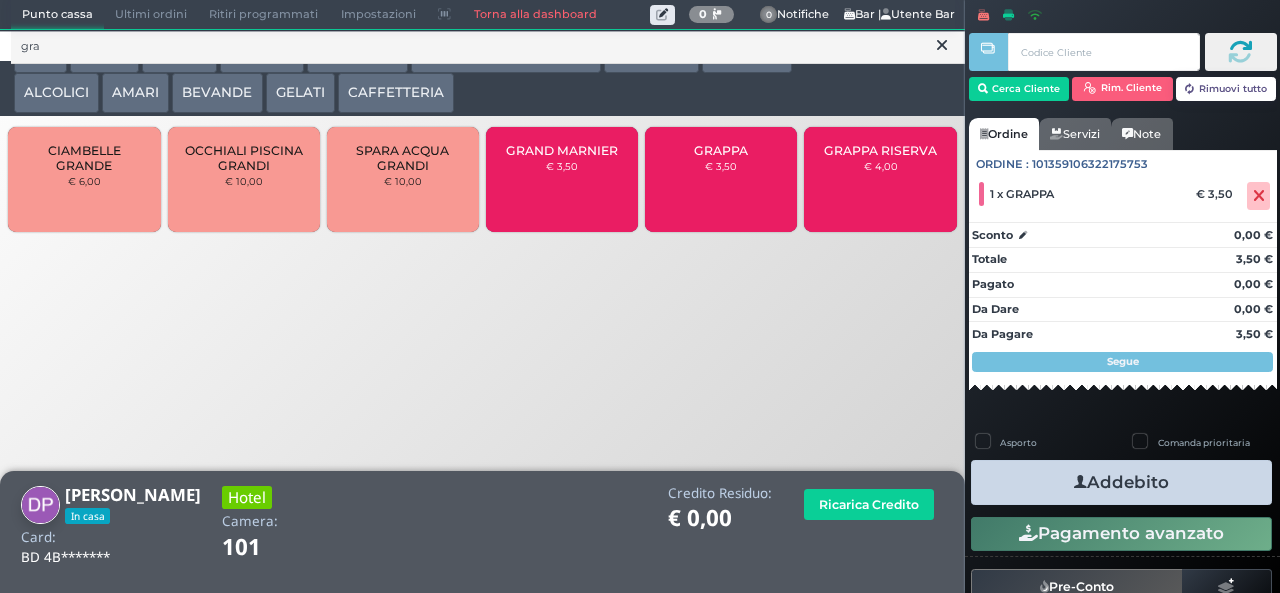 click on "Addebito" at bounding box center [1121, 482] 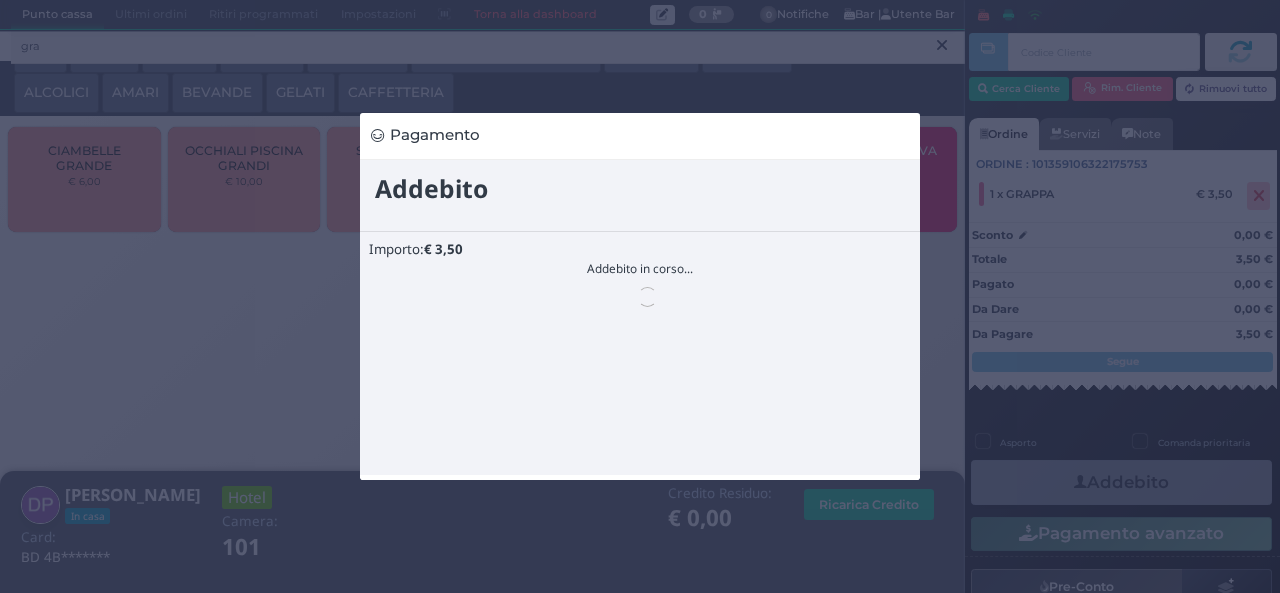 scroll, scrollTop: 0, scrollLeft: 0, axis: both 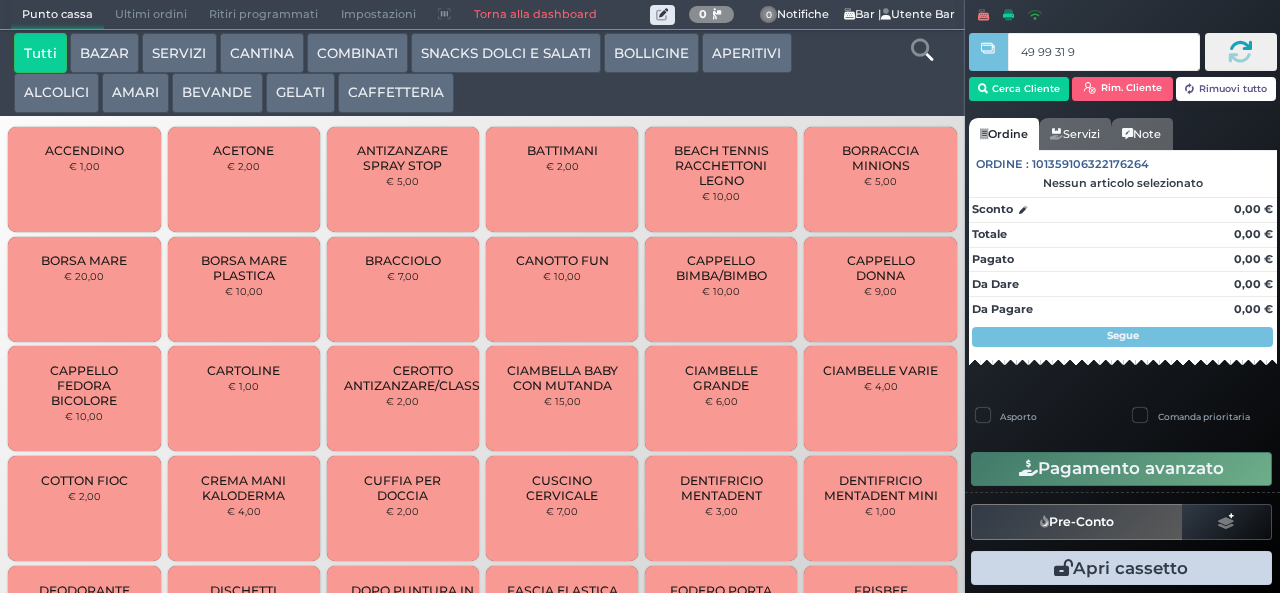 type on "49 99 31 95" 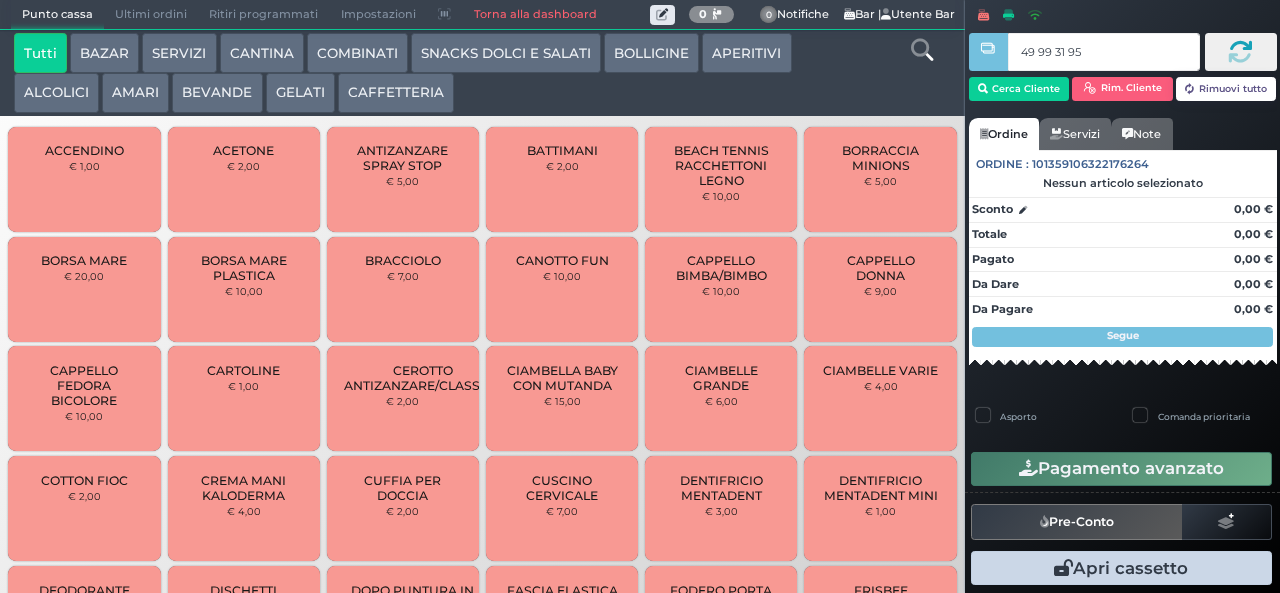 type 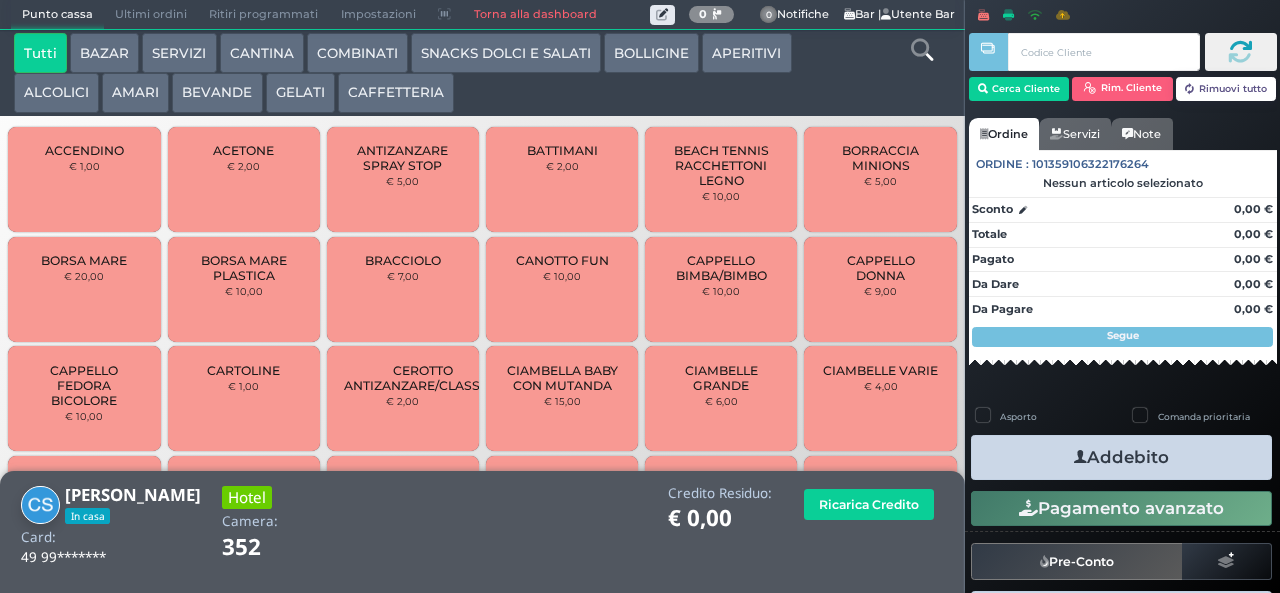click at bounding box center [922, 50] 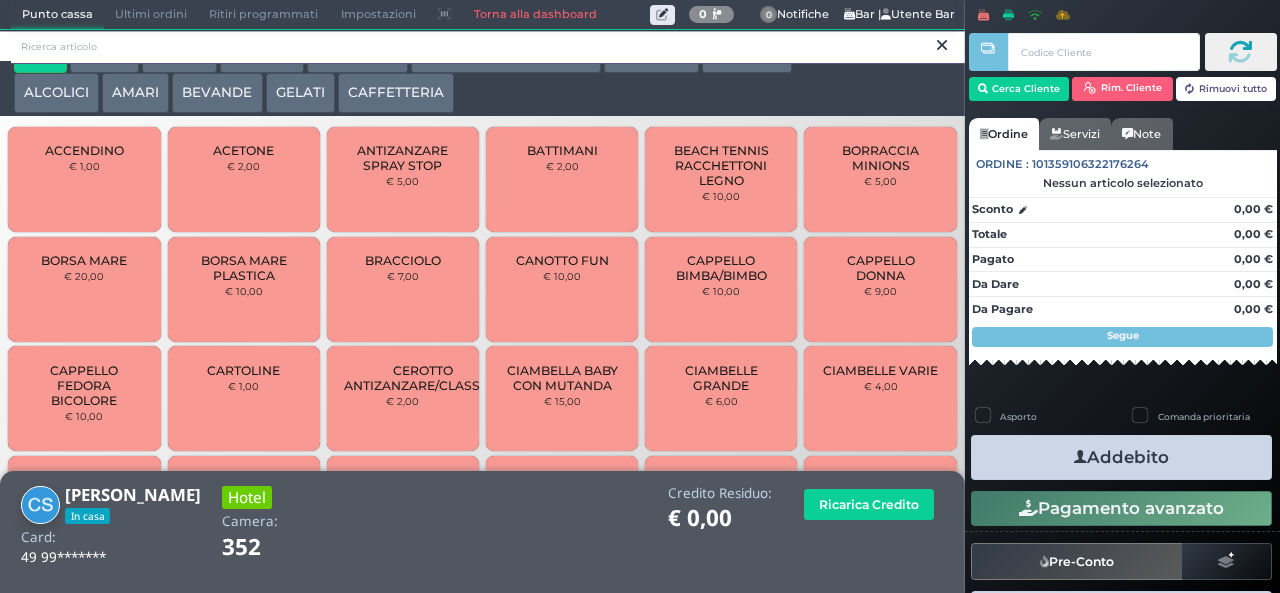 scroll, scrollTop: 0, scrollLeft: 0, axis: both 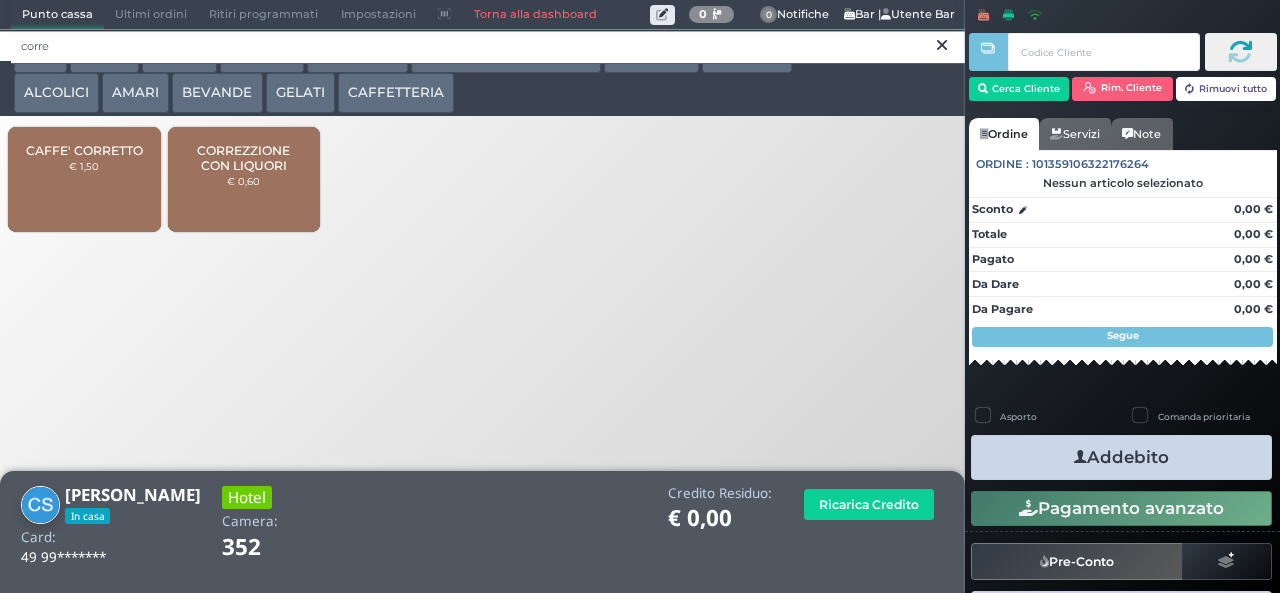 type on "corre" 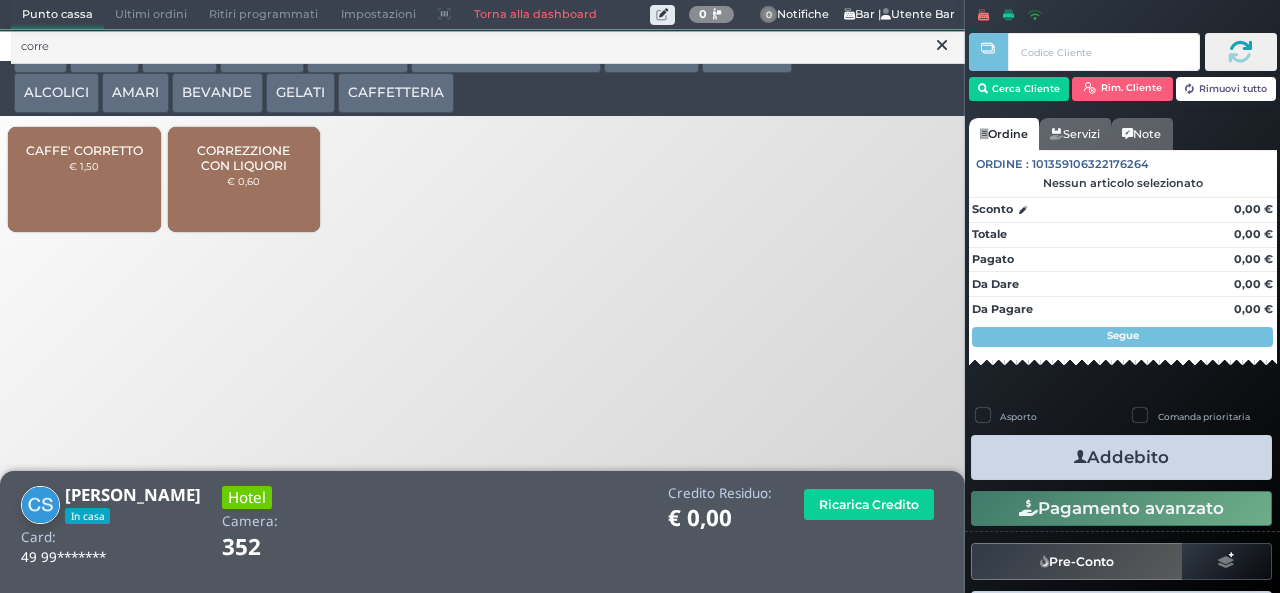click on "CORREZZIONE CON LIQUORI" at bounding box center [243, 158] 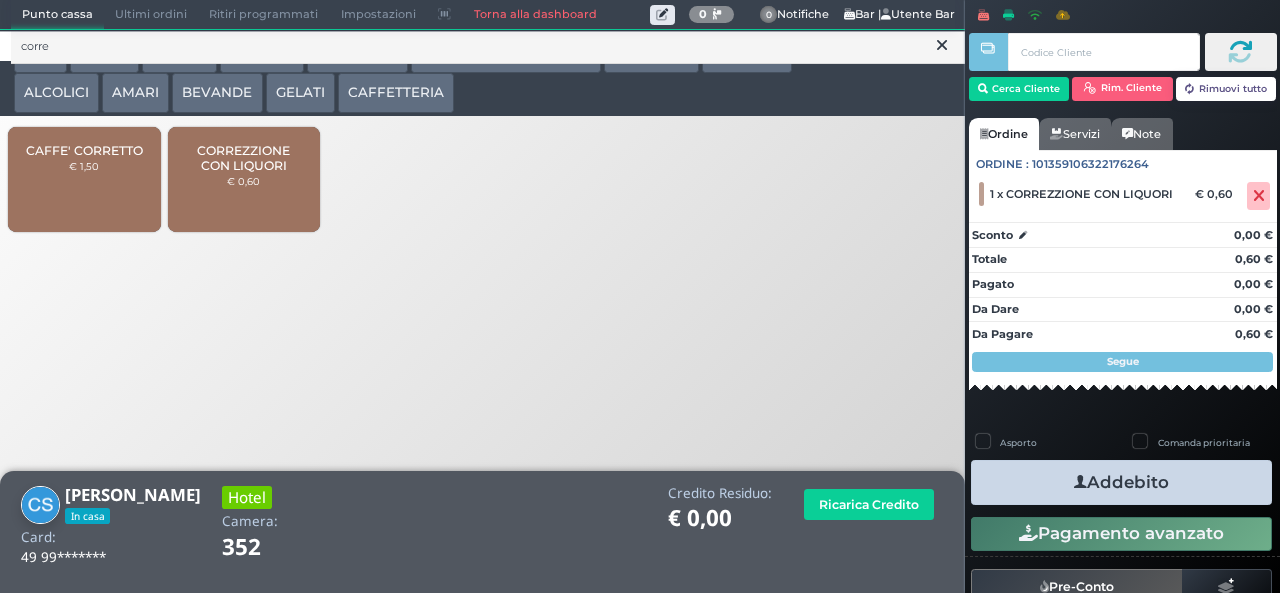 click on "Addebito" at bounding box center [1121, 482] 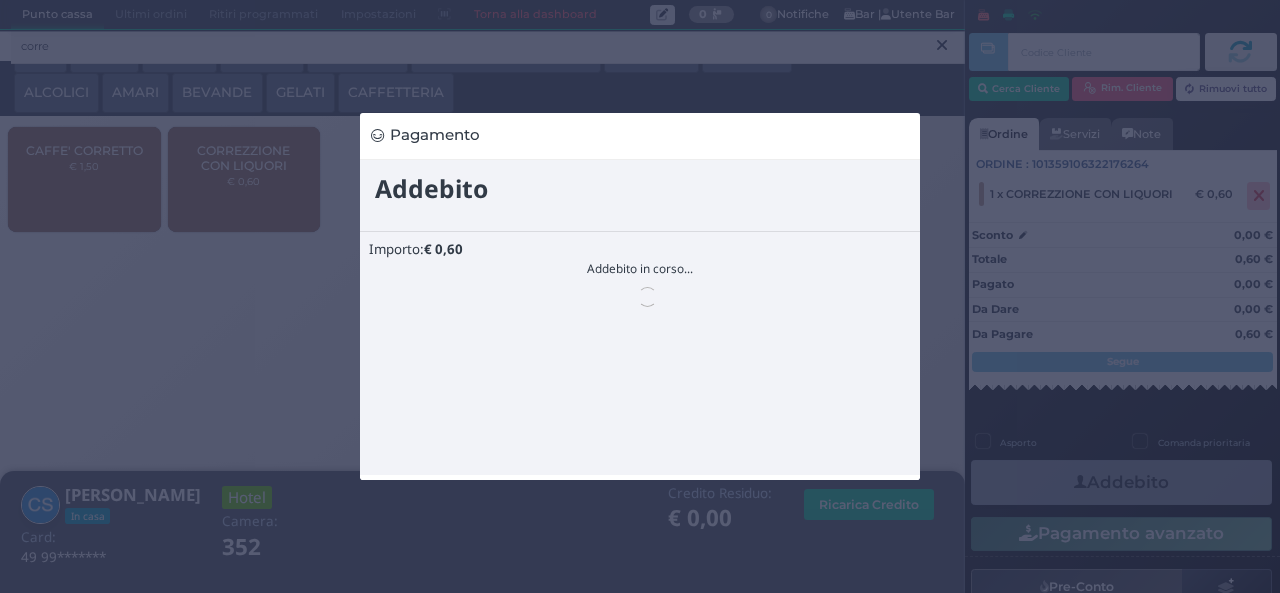 scroll, scrollTop: 0, scrollLeft: 0, axis: both 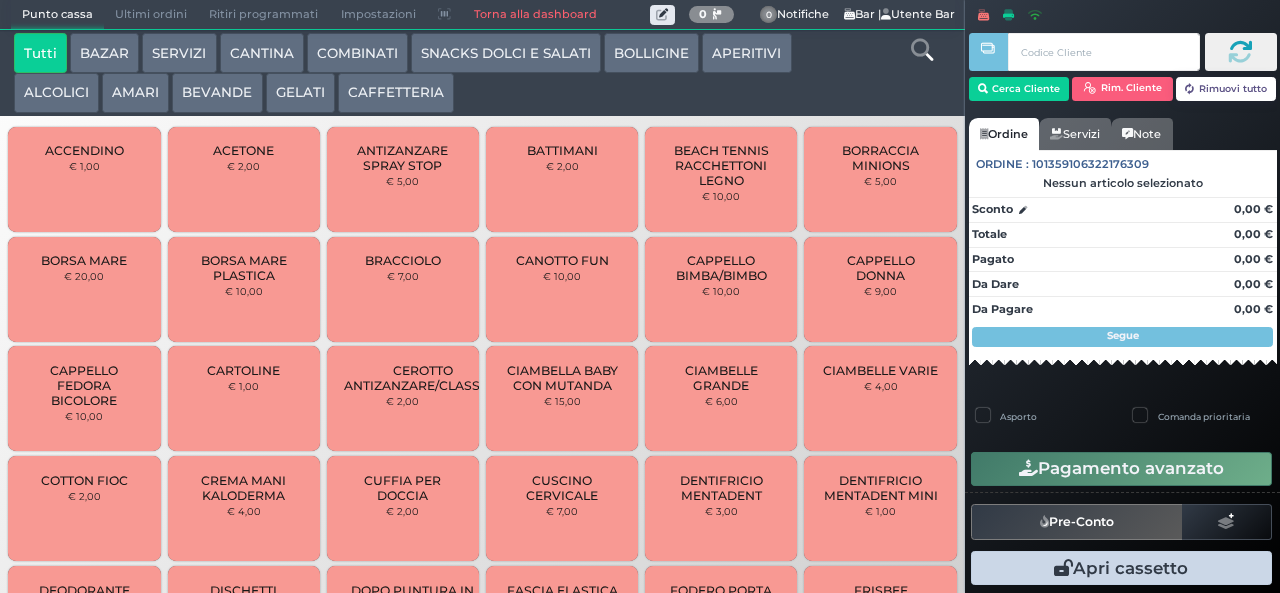 click on "BAZAR" at bounding box center [104, 53] 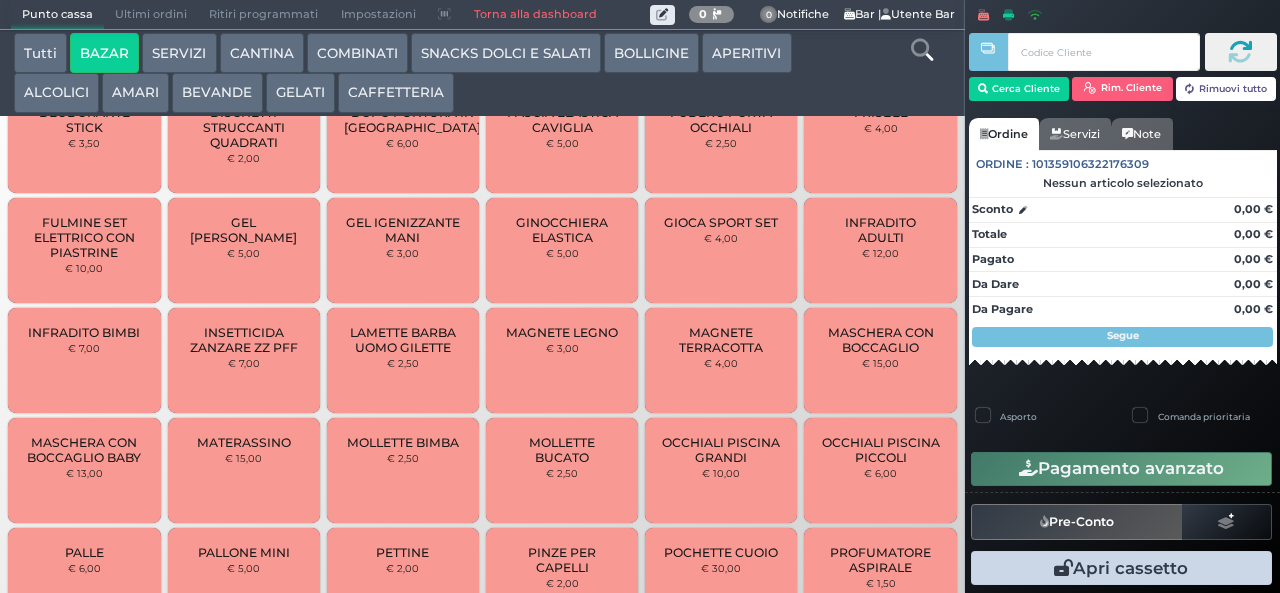 scroll, scrollTop: 722, scrollLeft: 0, axis: vertical 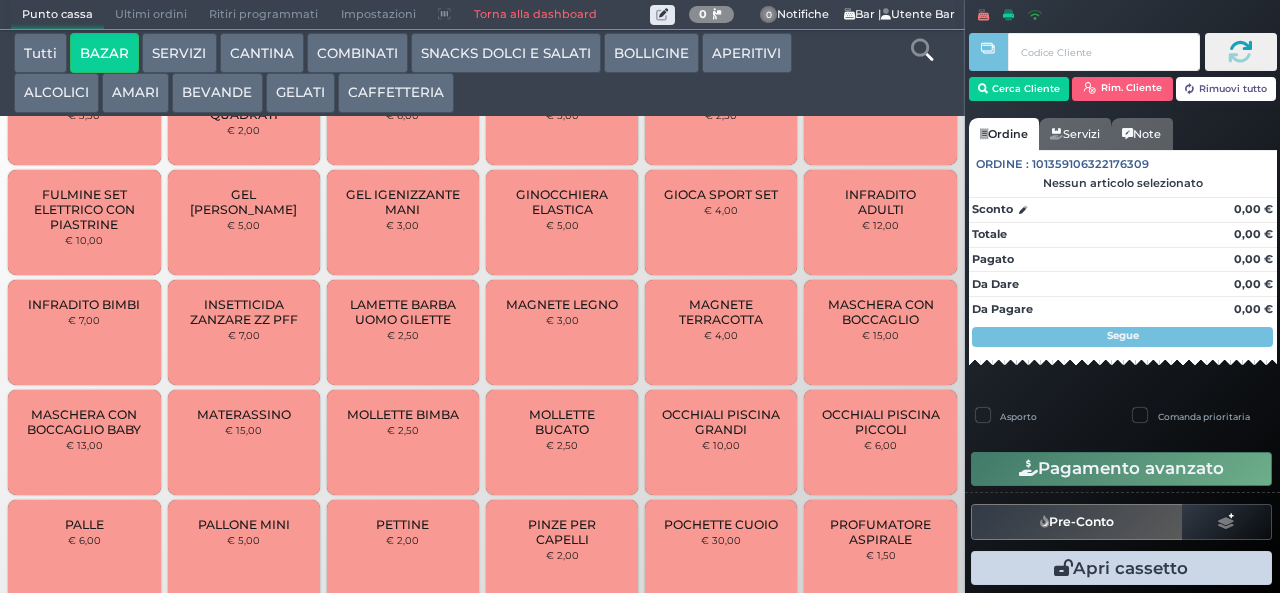 click on "MAGNETE TERRACOTTA" at bounding box center (721, 312) 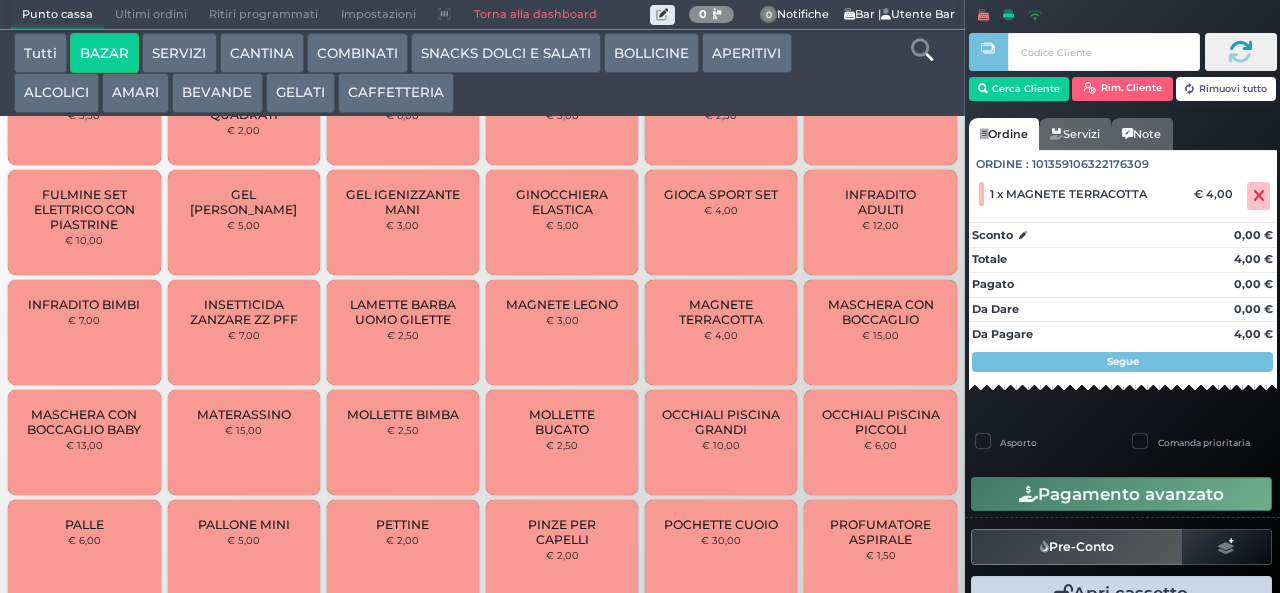 click on "MAGNETE TERRACOTTA" at bounding box center (721, 312) 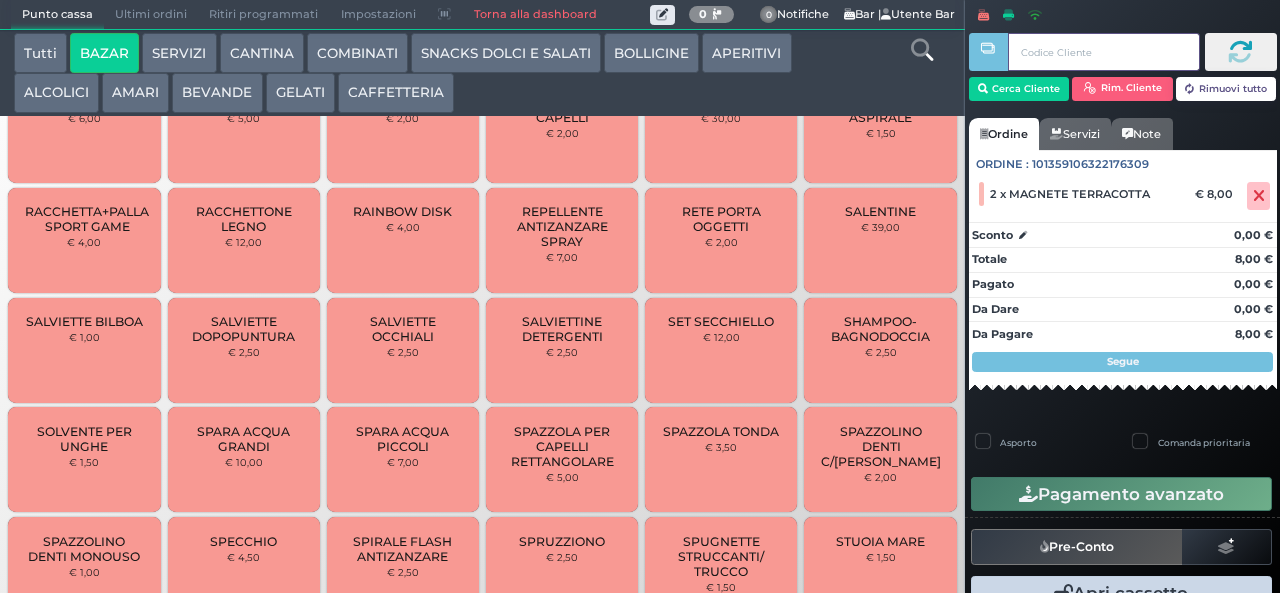 type 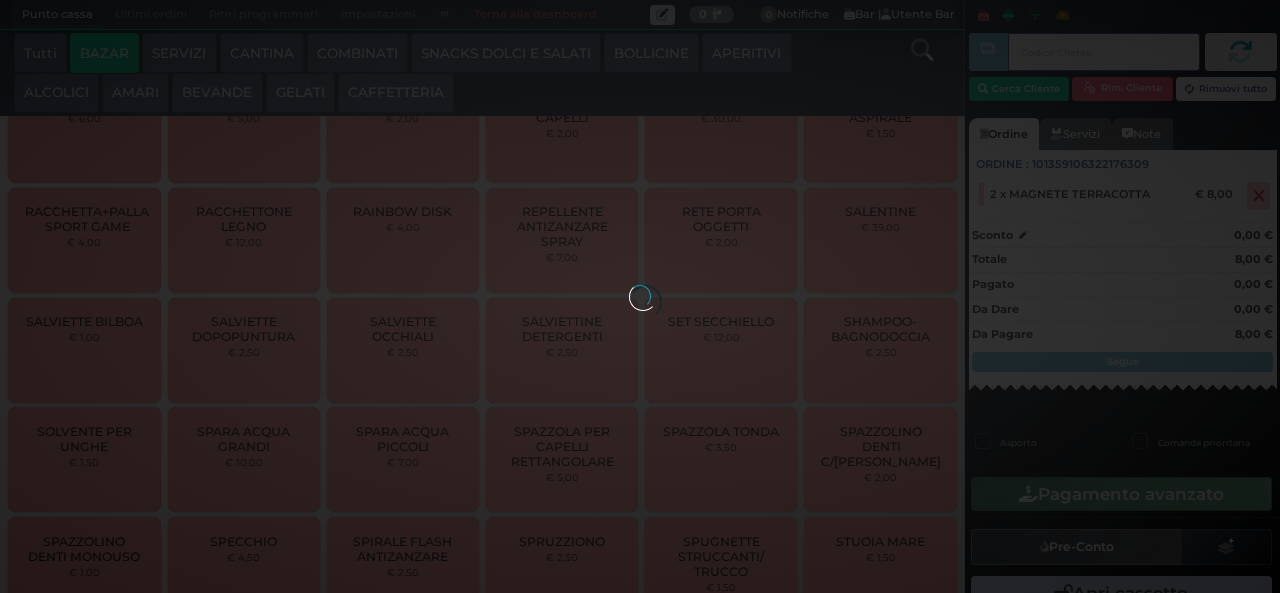 scroll, scrollTop: 1538, scrollLeft: 0, axis: vertical 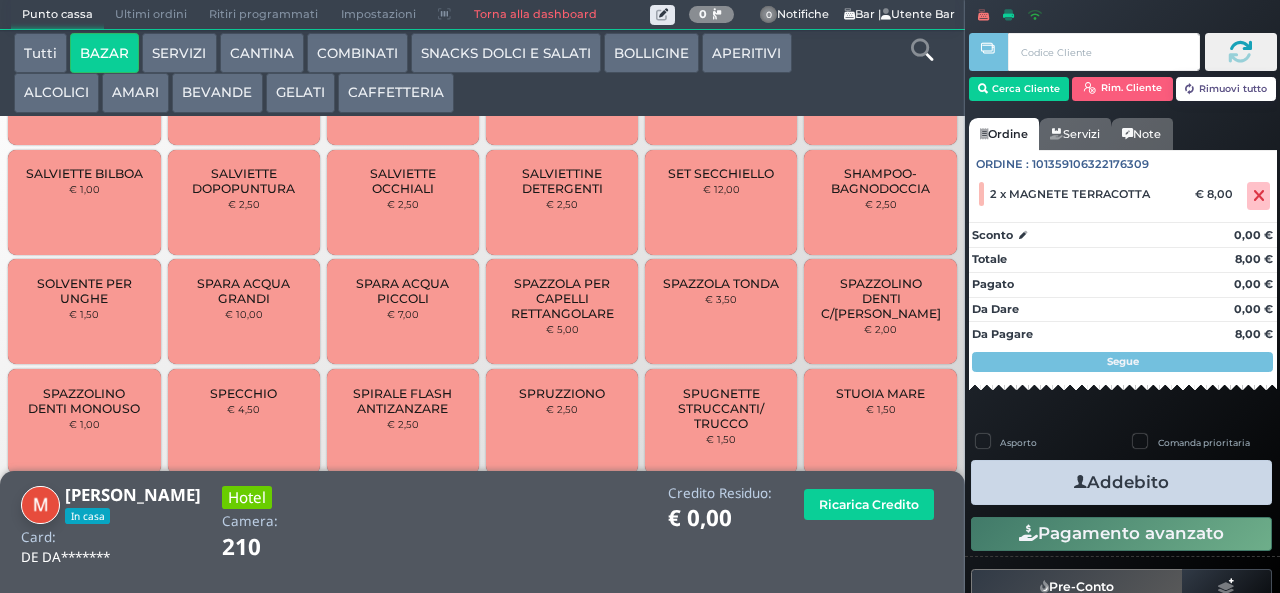 click on "Addebito" at bounding box center (1121, 482) 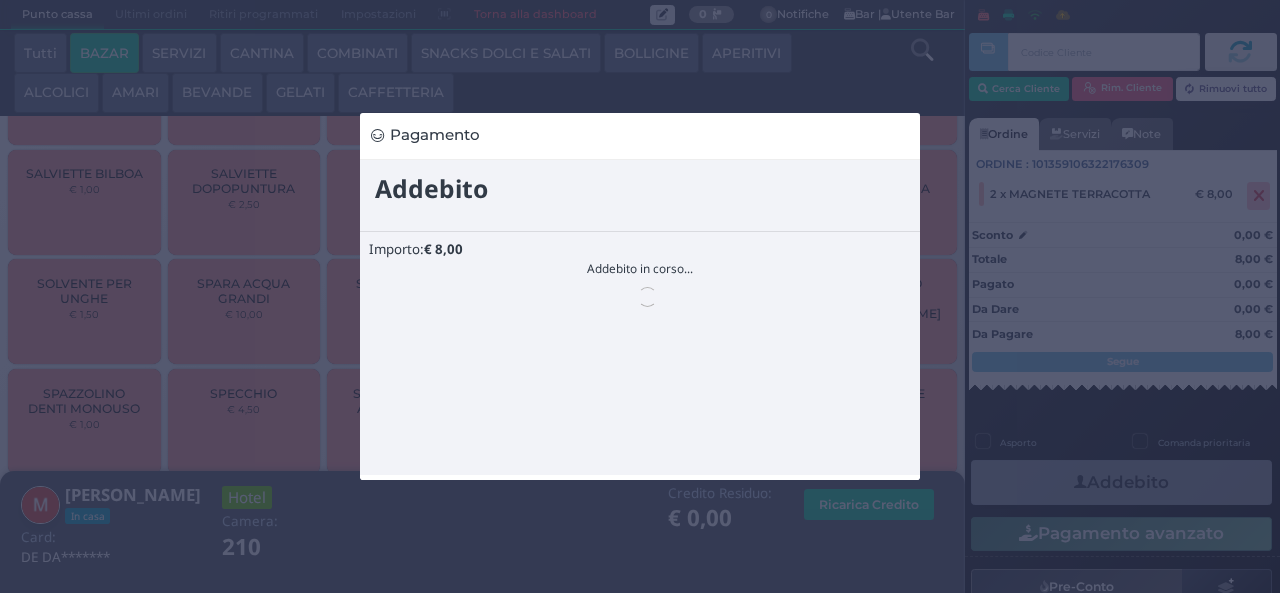 scroll, scrollTop: 0, scrollLeft: 0, axis: both 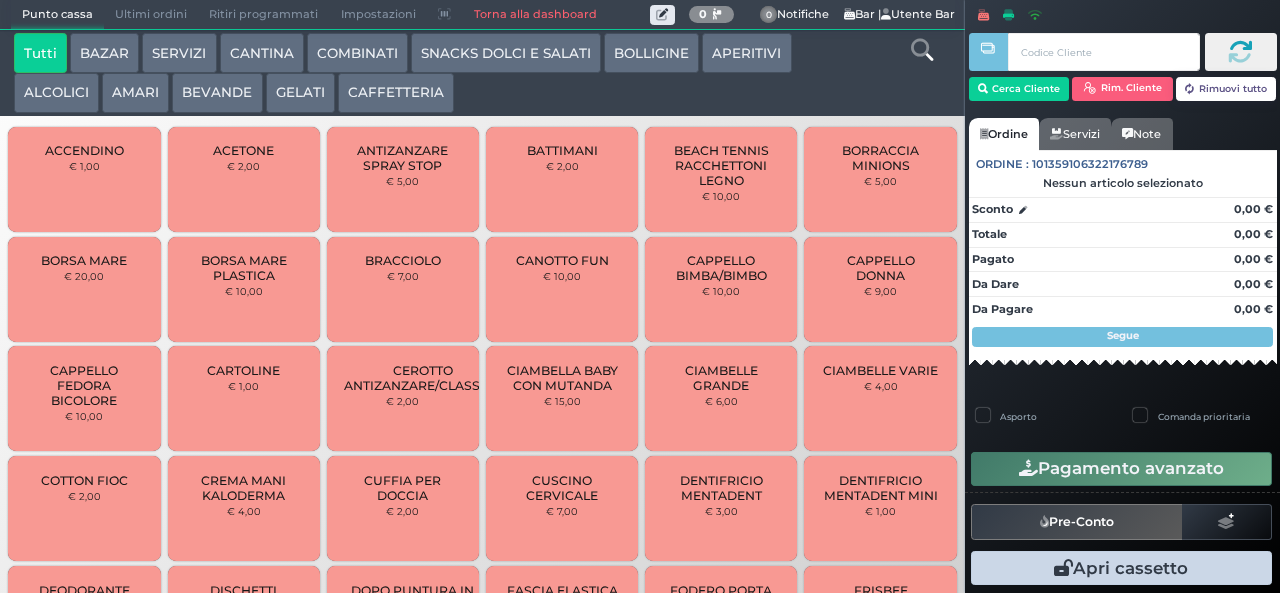 click on "BAZAR" at bounding box center [104, 53] 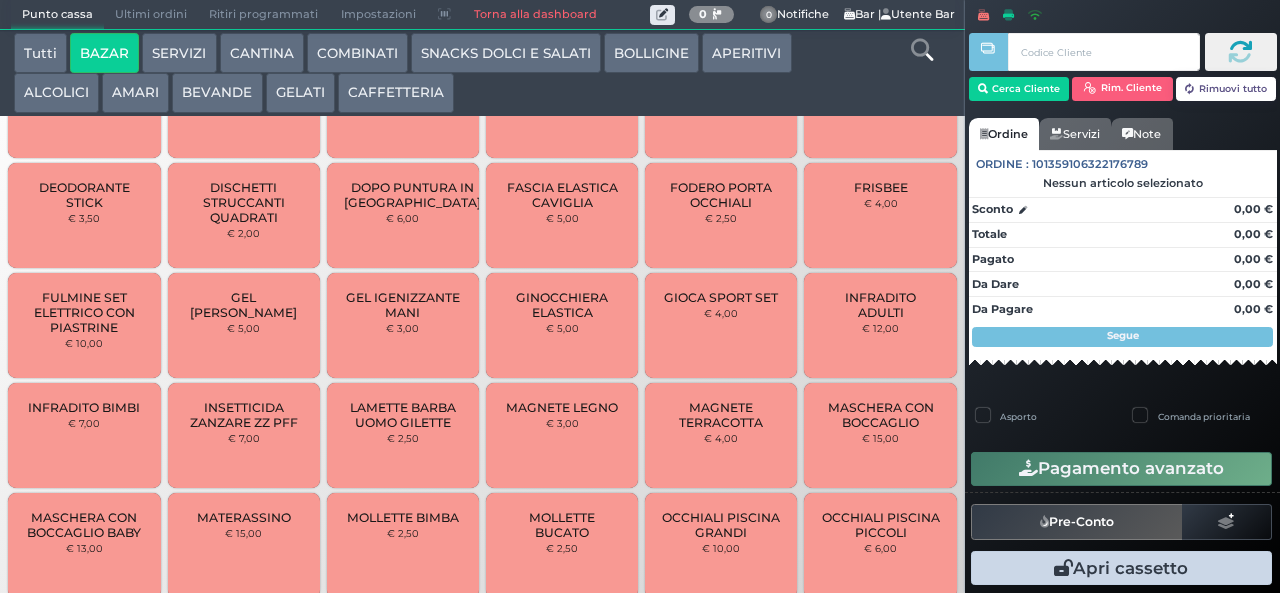 scroll, scrollTop: 589, scrollLeft: 0, axis: vertical 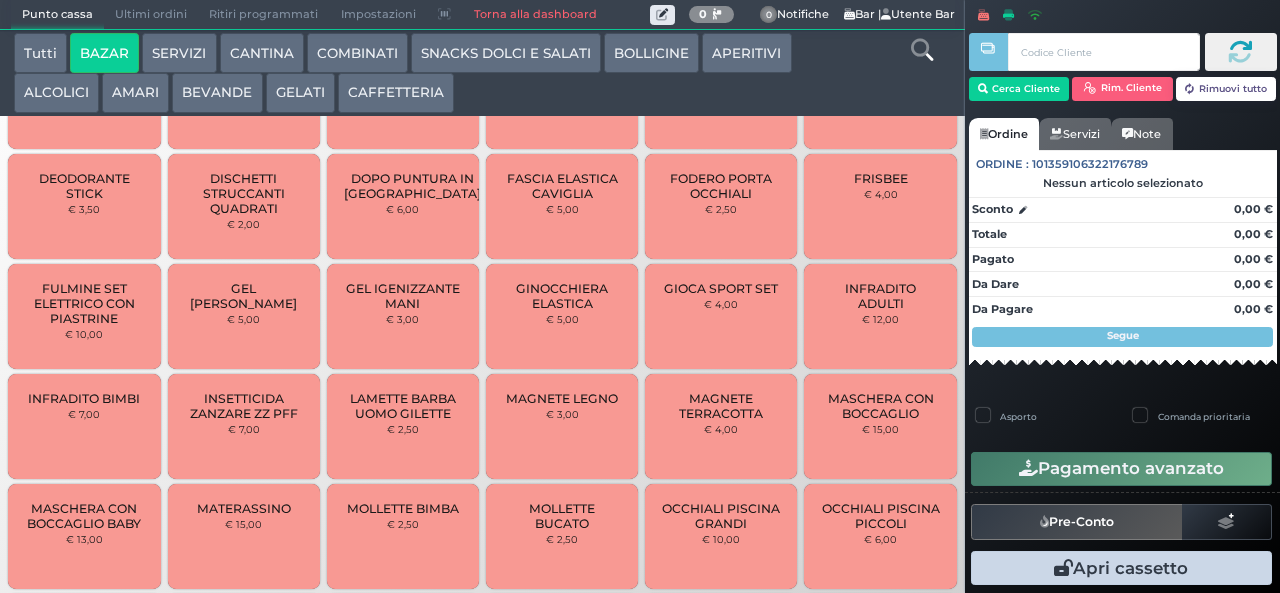 click on "MAGNETE TERRACOTTA" at bounding box center (721, 406) 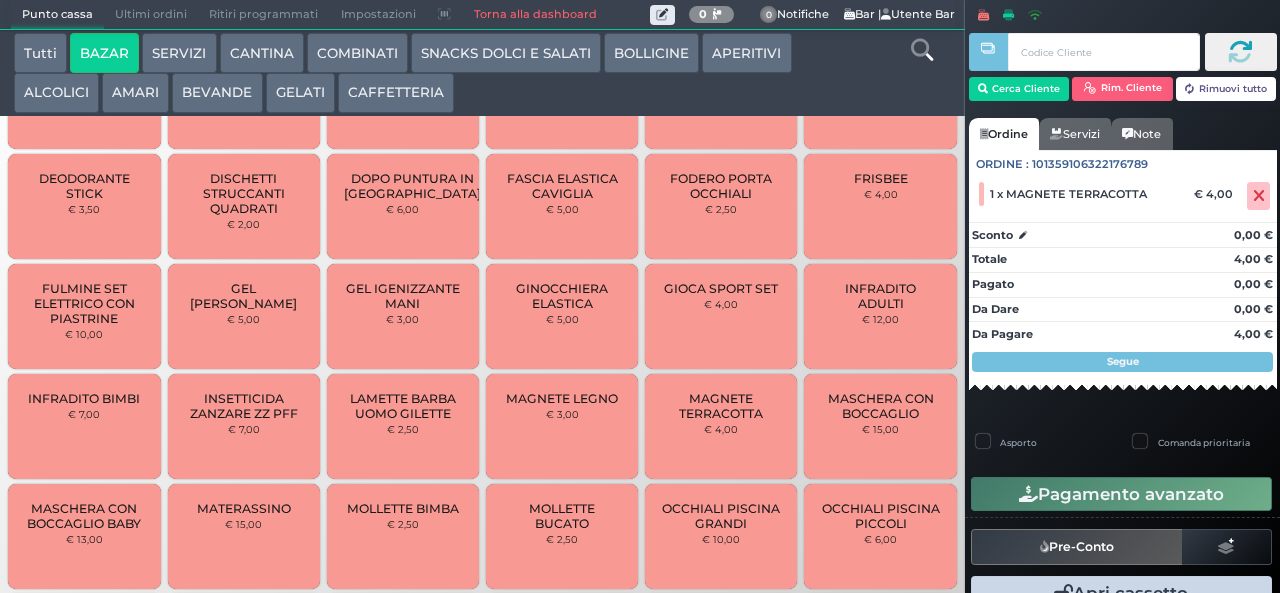 click on "MAGNETE TERRACOTTA" at bounding box center (721, 406) 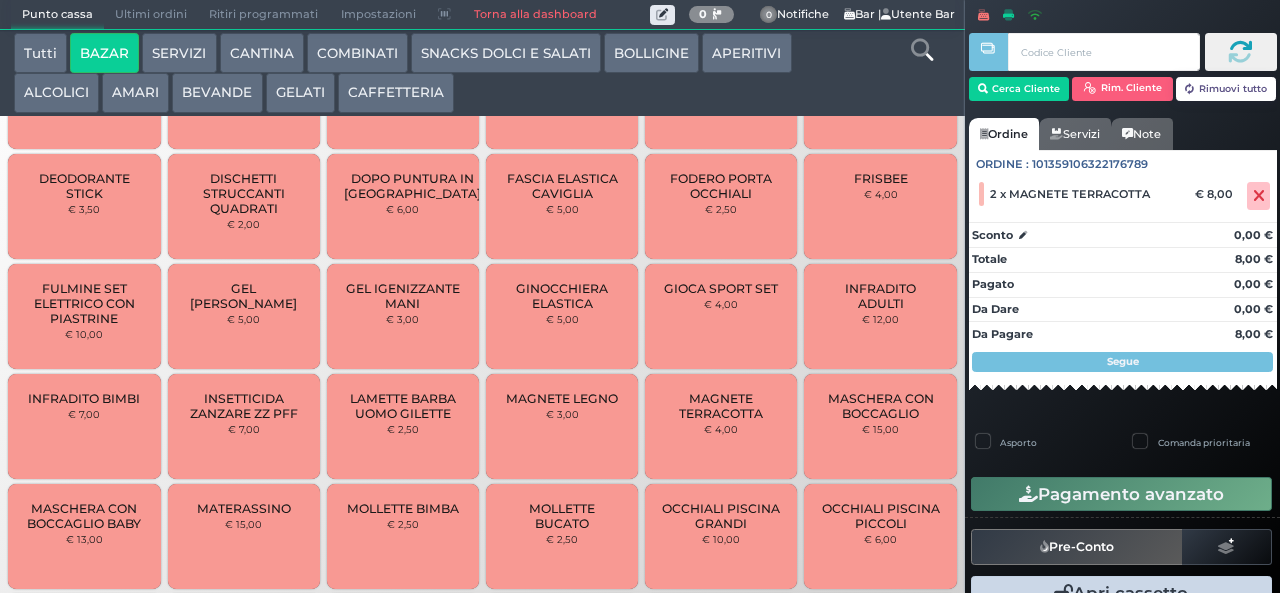 click on "MAGNETE TERRACOTTA" at bounding box center [721, 406] 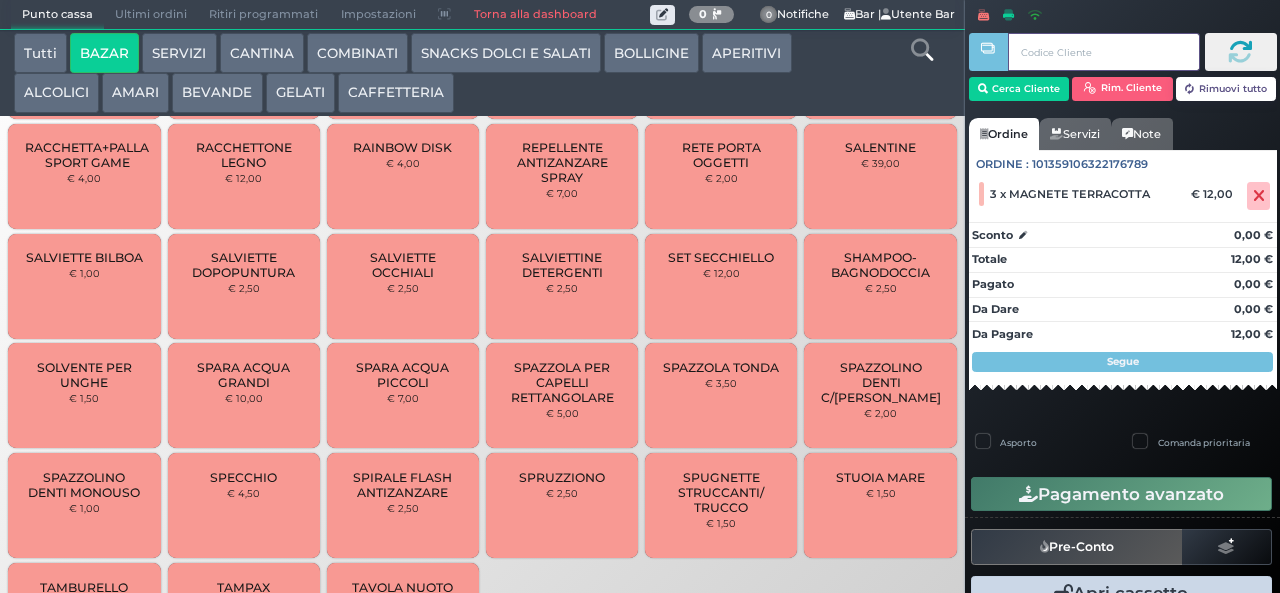 type 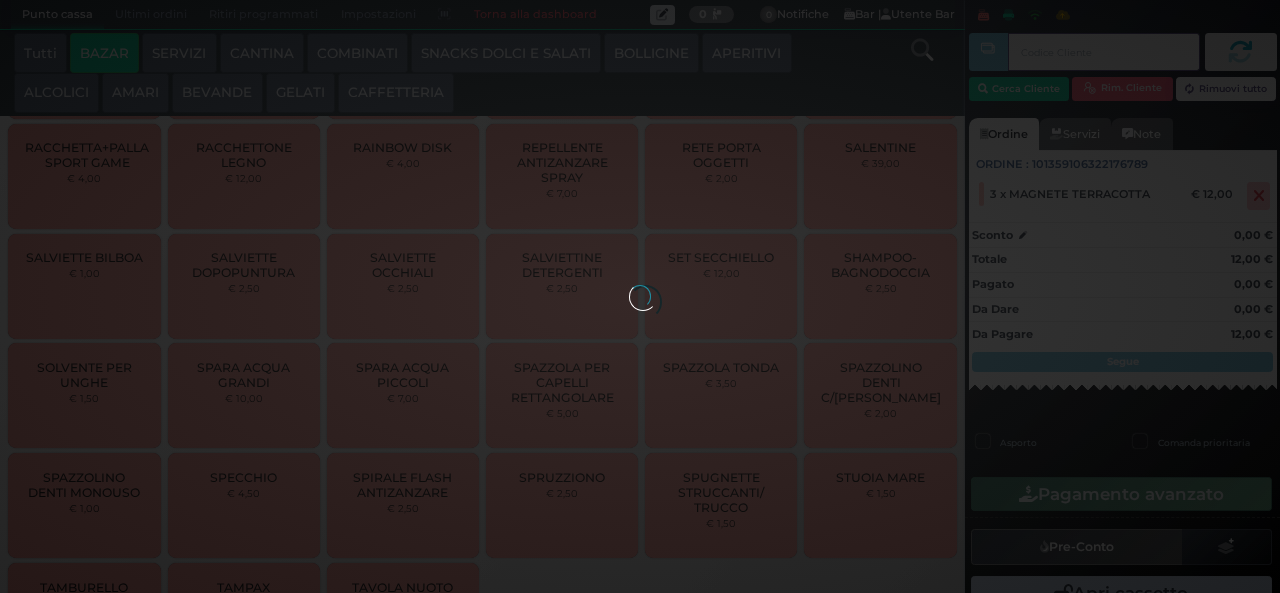 scroll, scrollTop: 1538, scrollLeft: 0, axis: vertical 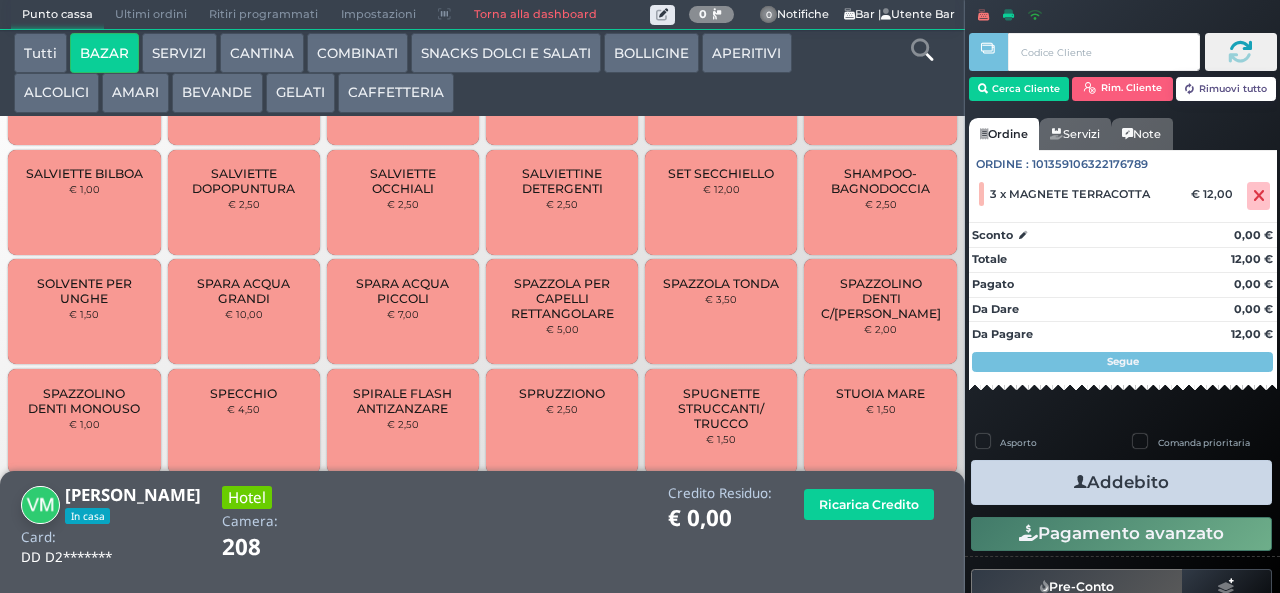 click on "Addebito" at bounding box center [1121, 482] 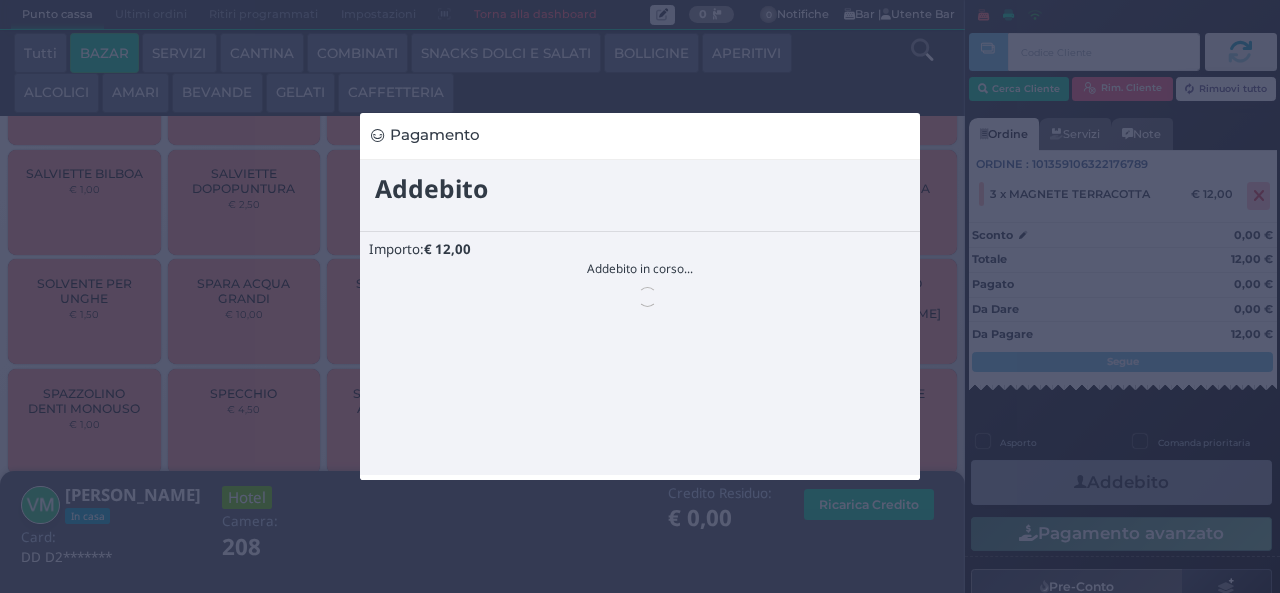 scroll, scrollTop: 0, scrollLeft: 0, axis: both 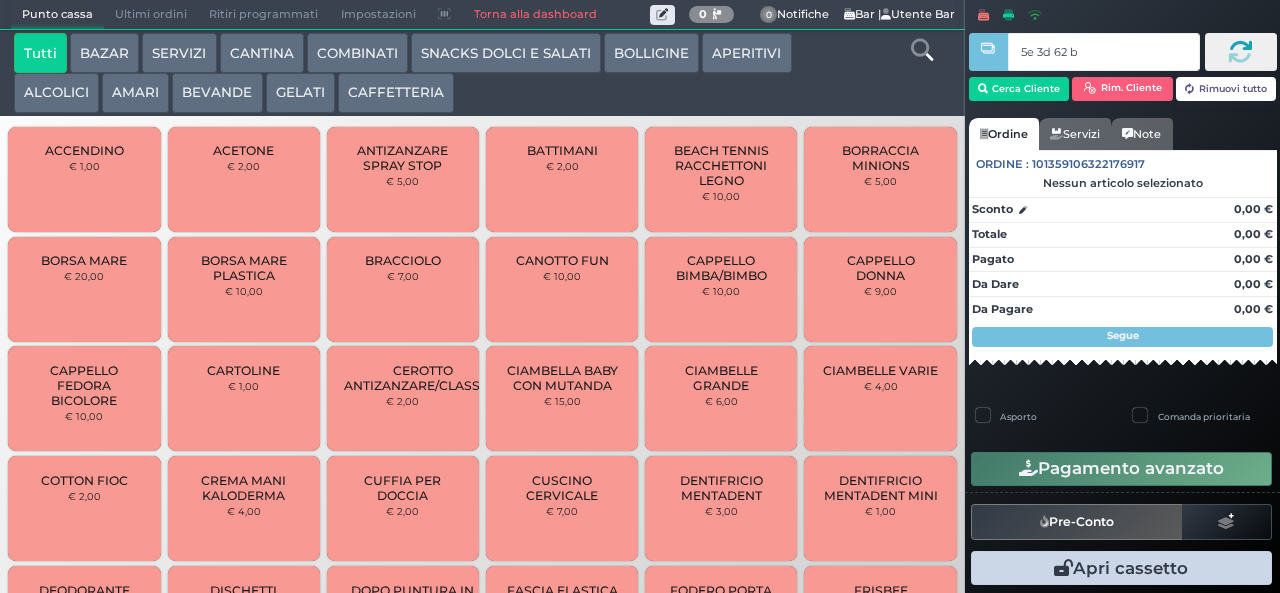 type on "5e 3d 62 b9" 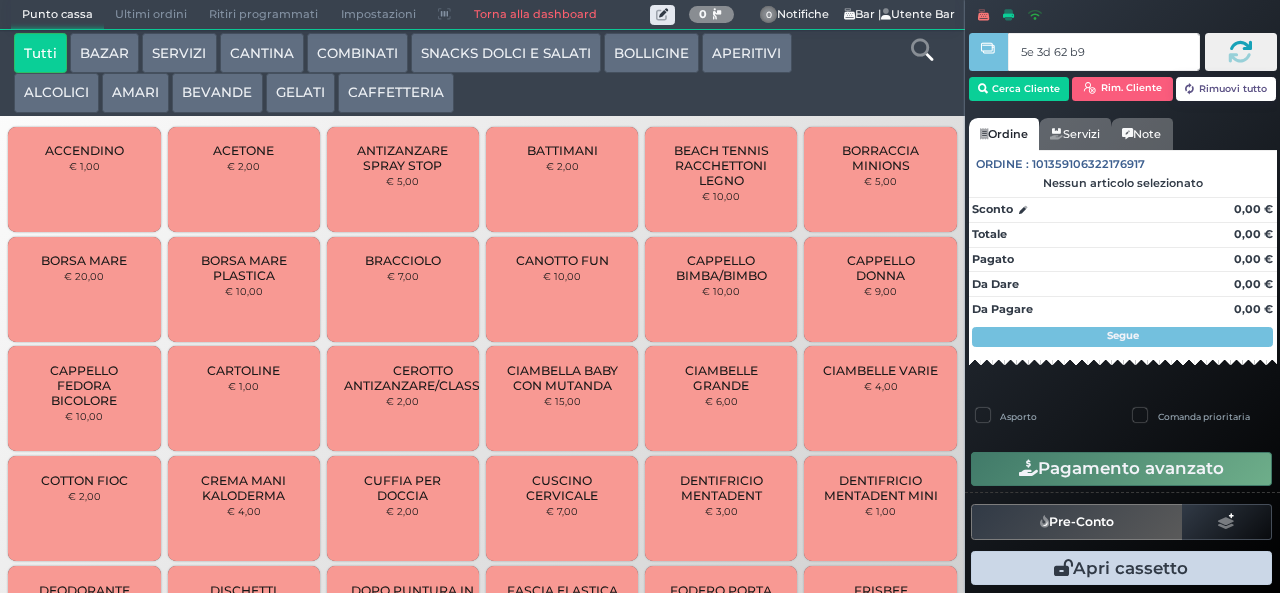type 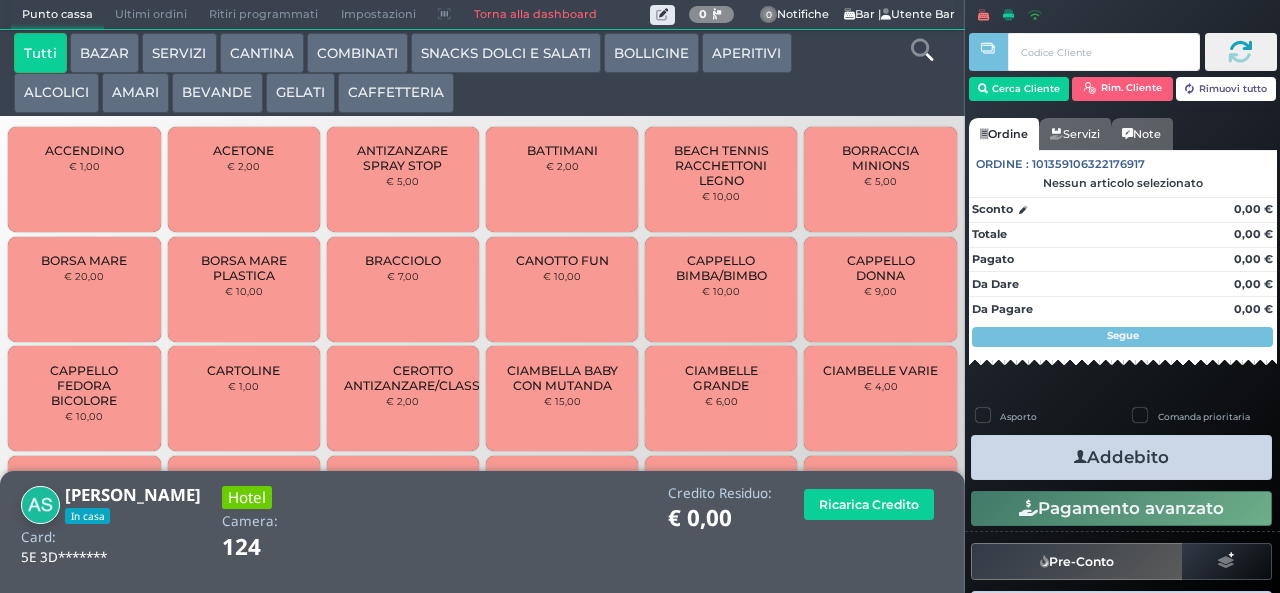 click at bounding box center [922, 50] 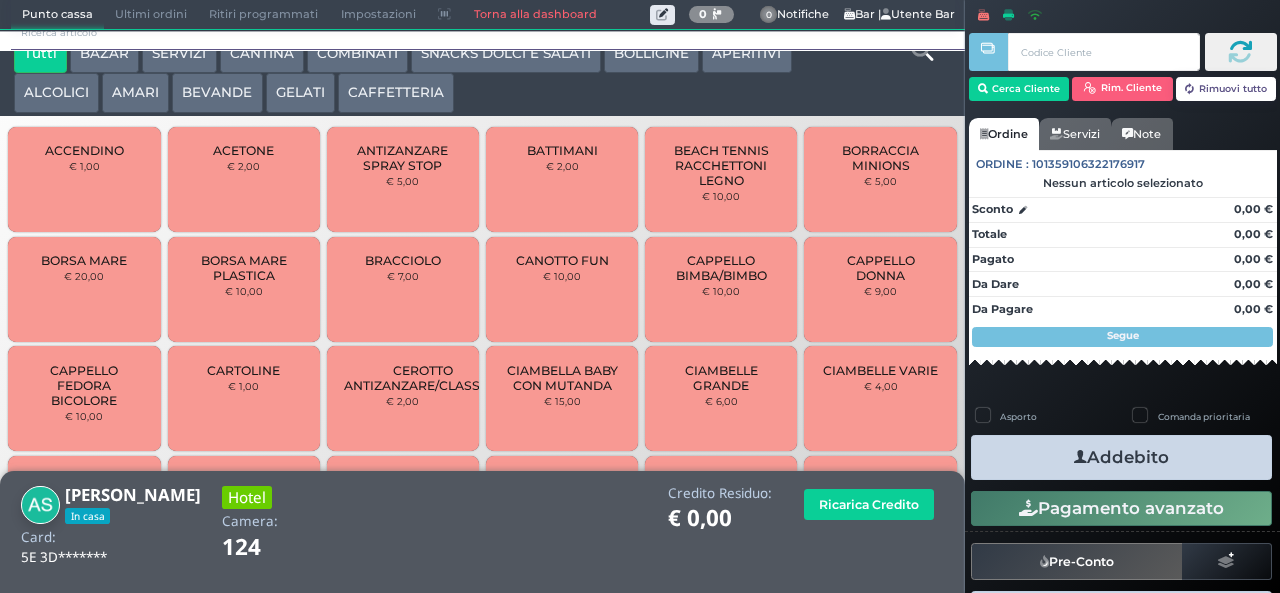 scroll, scrollTop: 0, scrollLeft: 0, axis: both 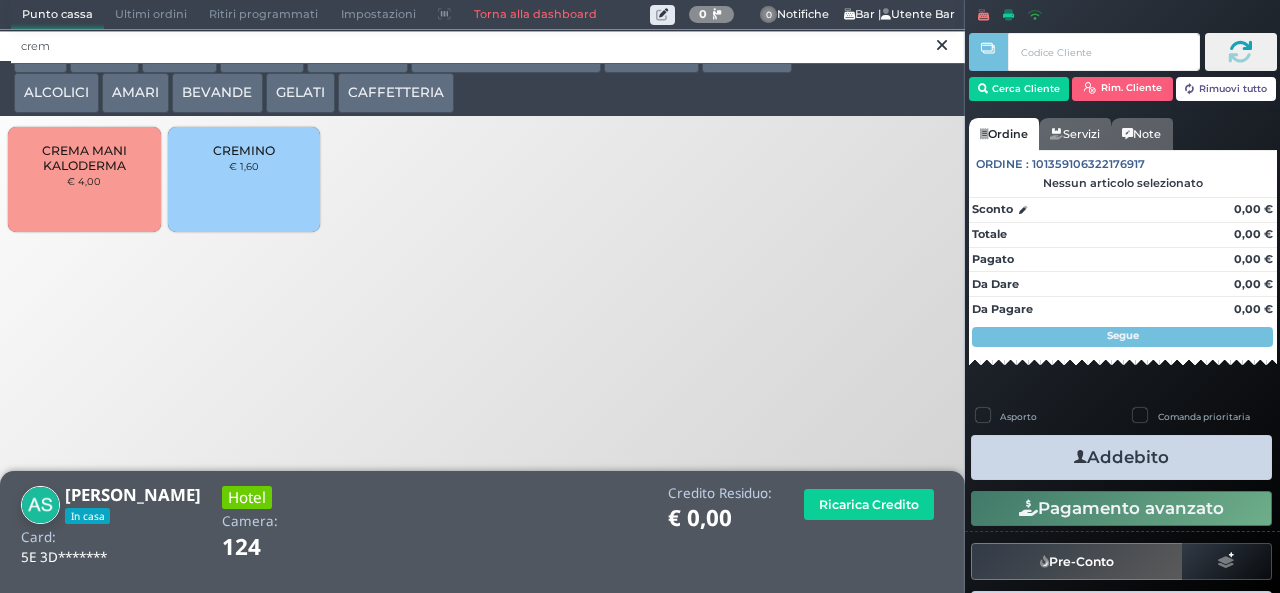 type on "crem" 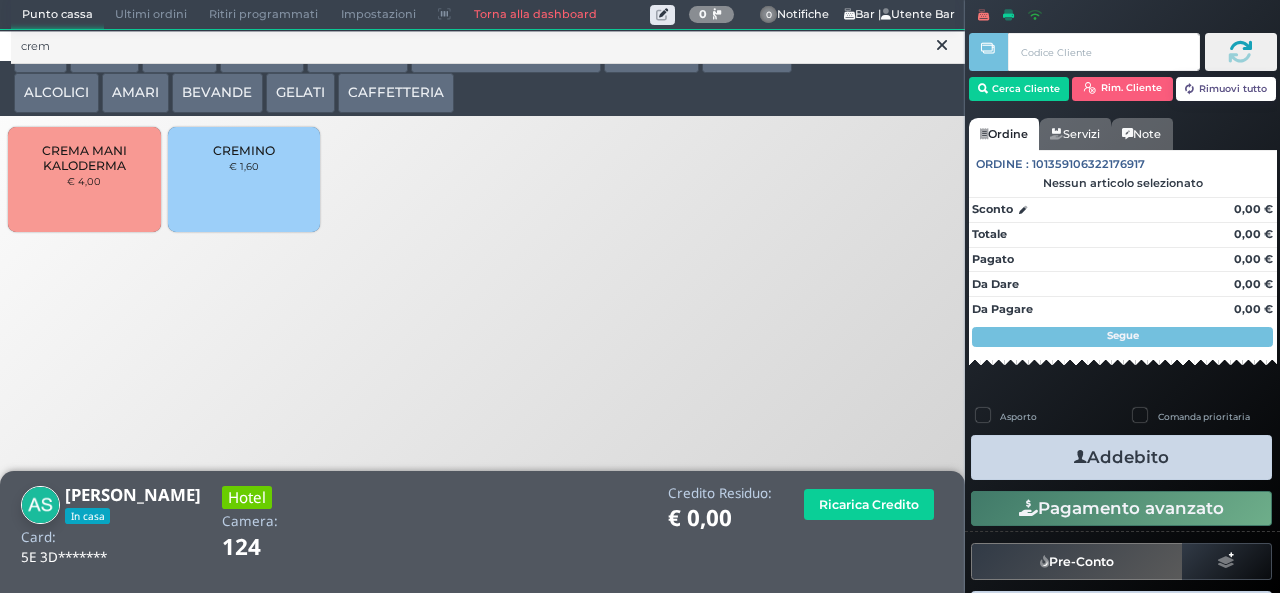 click on "CREMINO
€ 1,60" at bounding box center (244, 179) 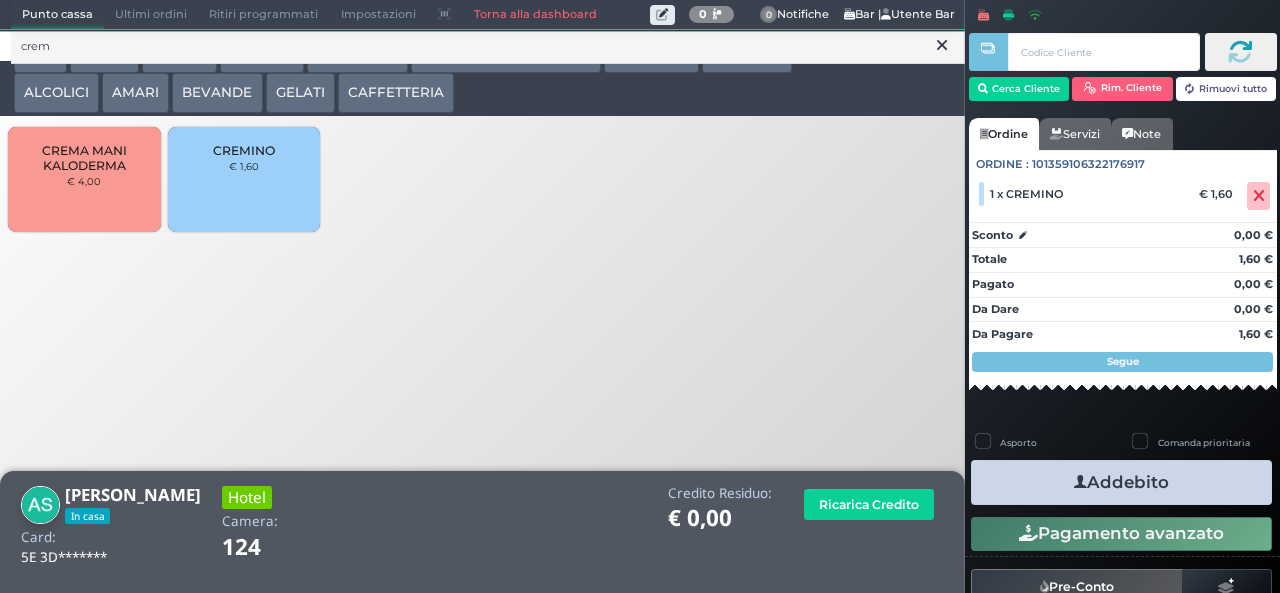 click on "Addebito" at bounding box center [1121, 482] 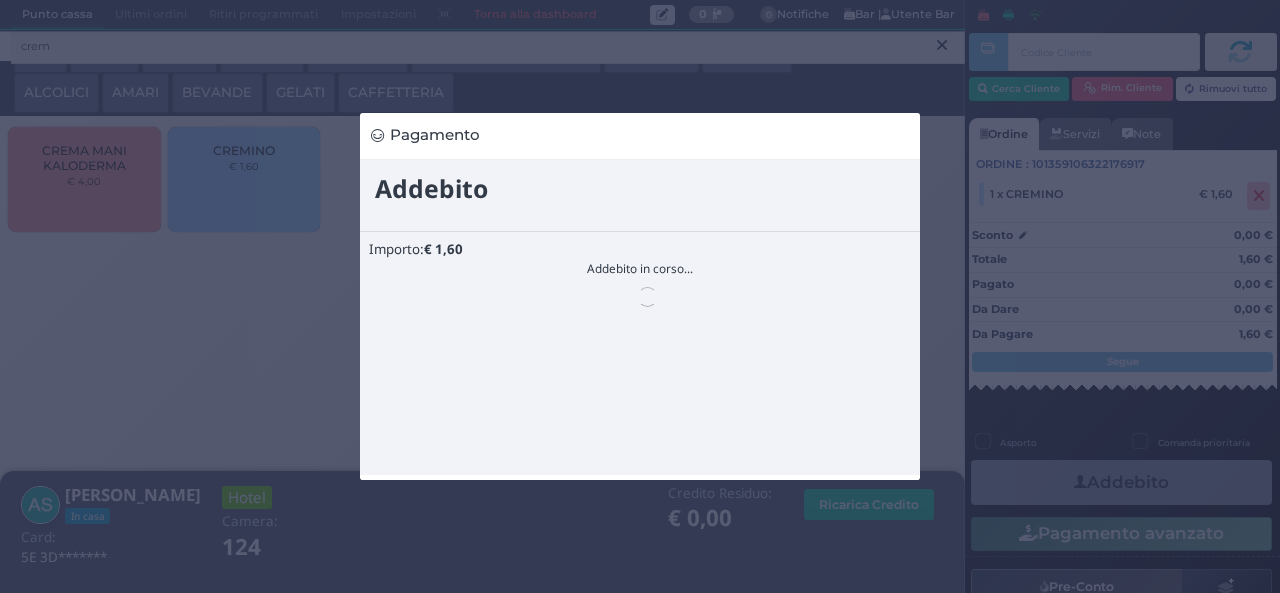 scroll, scrollTop: 0, scrollLeft: 0, axis: both 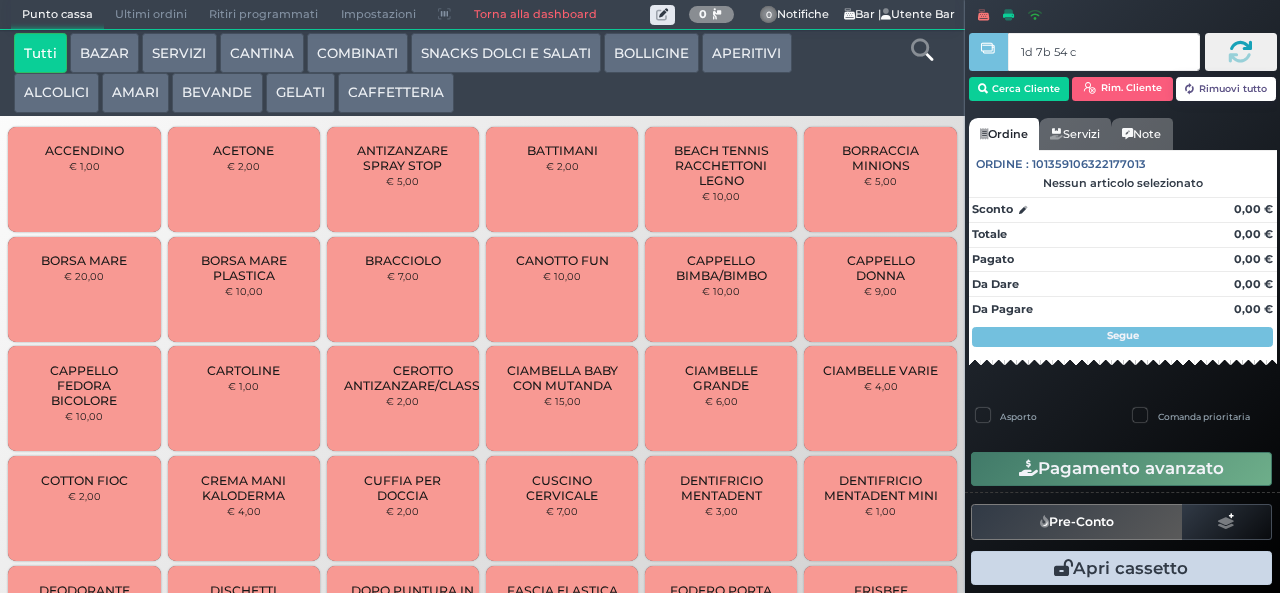 type on "1d 7b 54 c3" 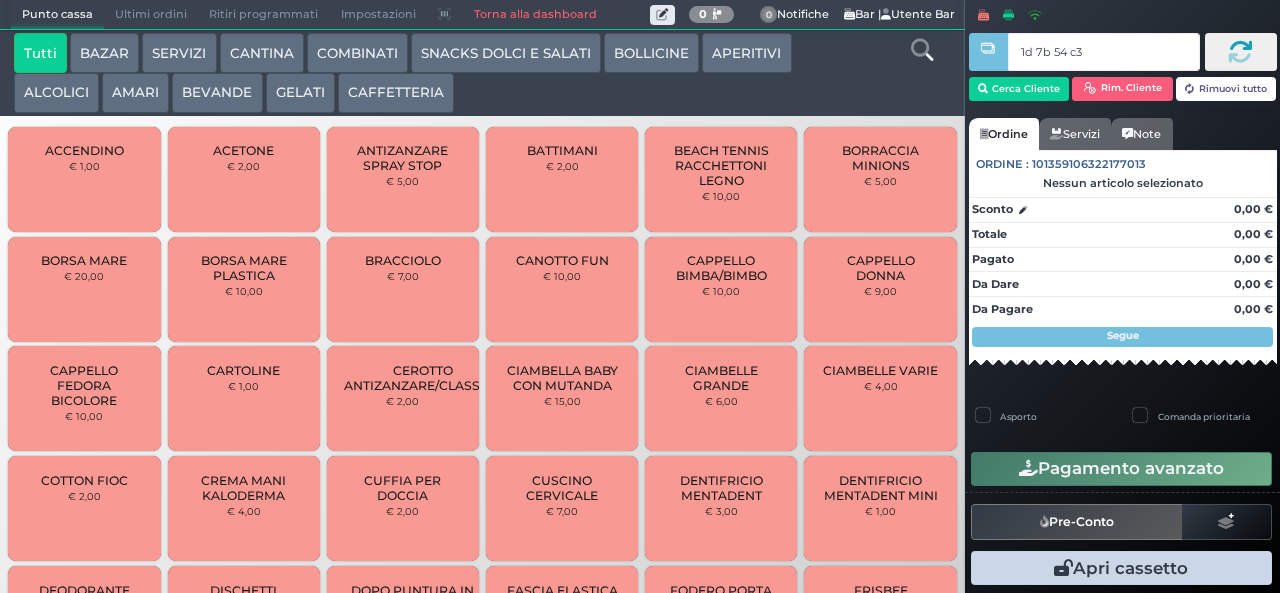 type 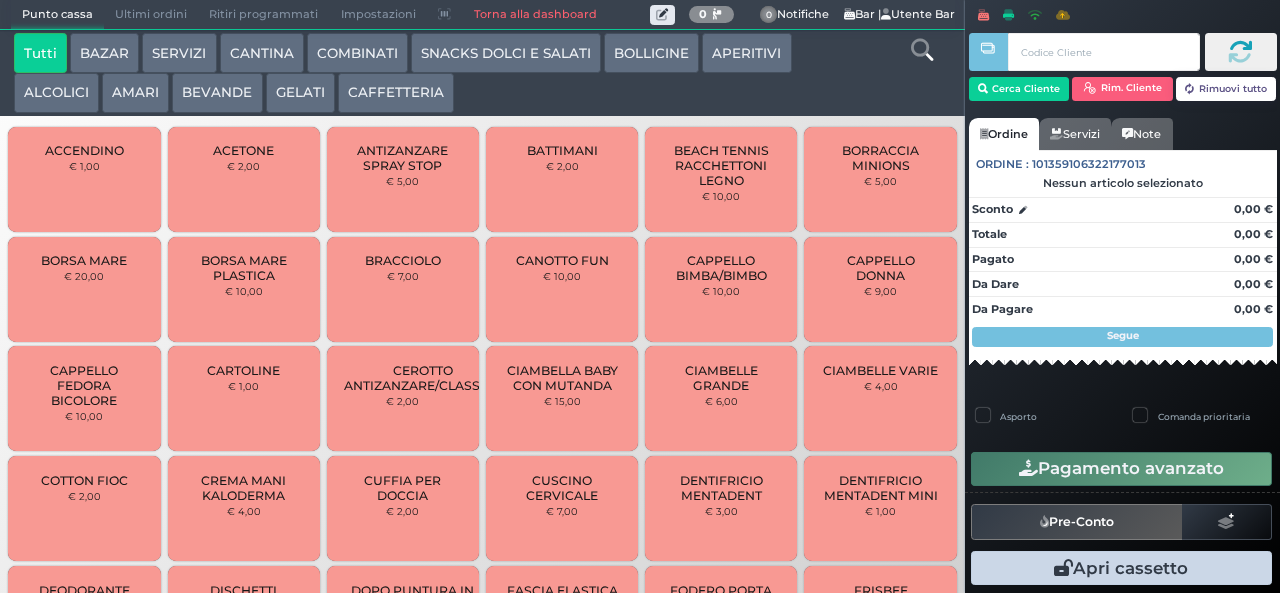 click at bounding box center (922, 50) 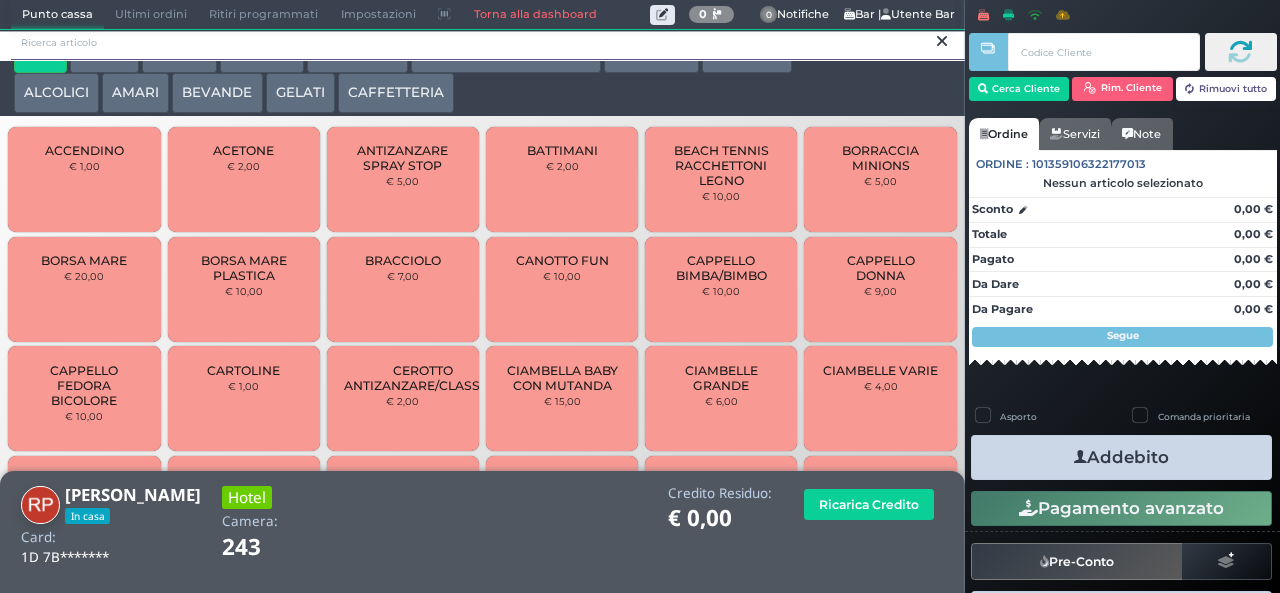 scroll, scrollTop: 0, scrollLeft: 0, axis: both 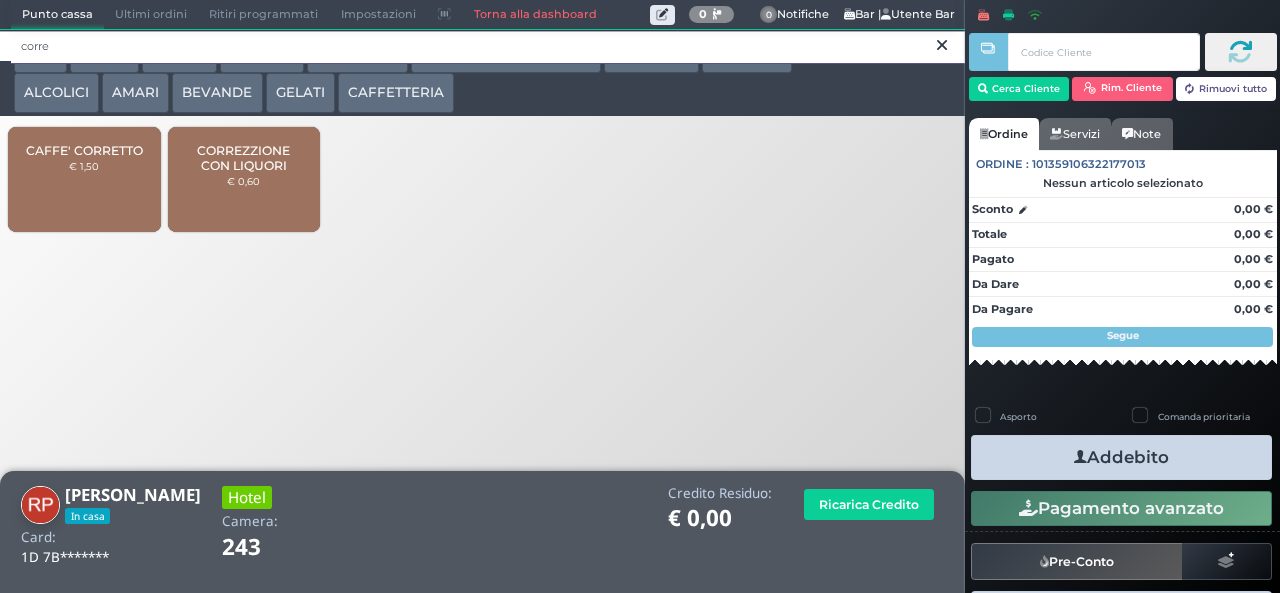 type on "corre" 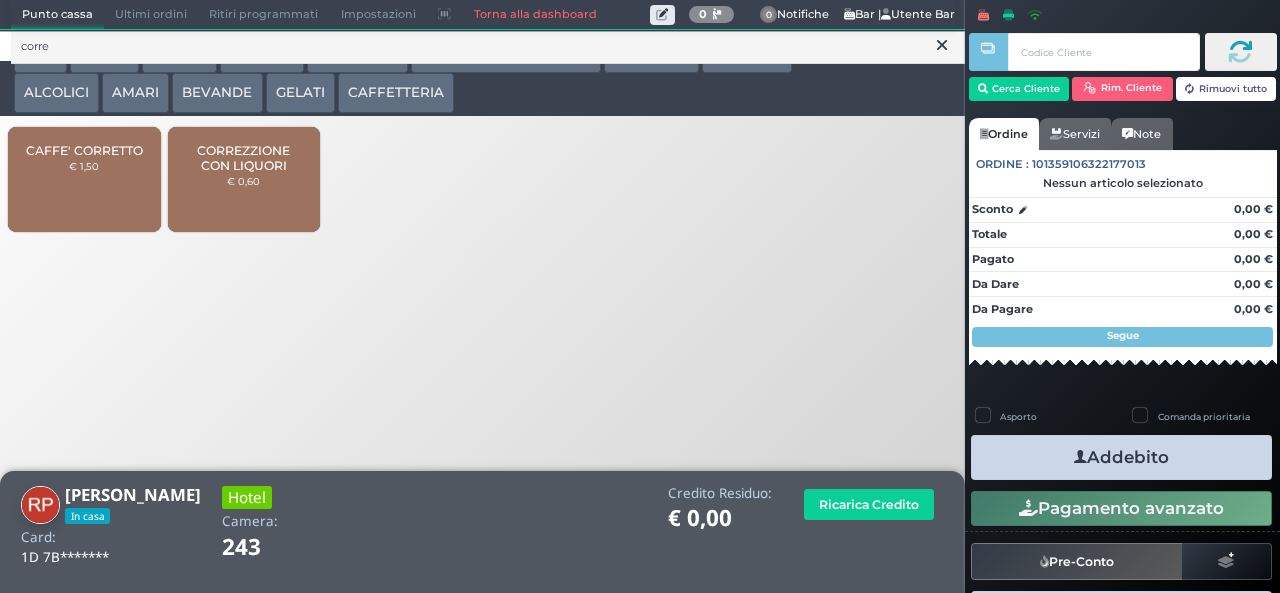 click on "CORREZZIONE CON LIQUORI" at bounding box center (243, 158) 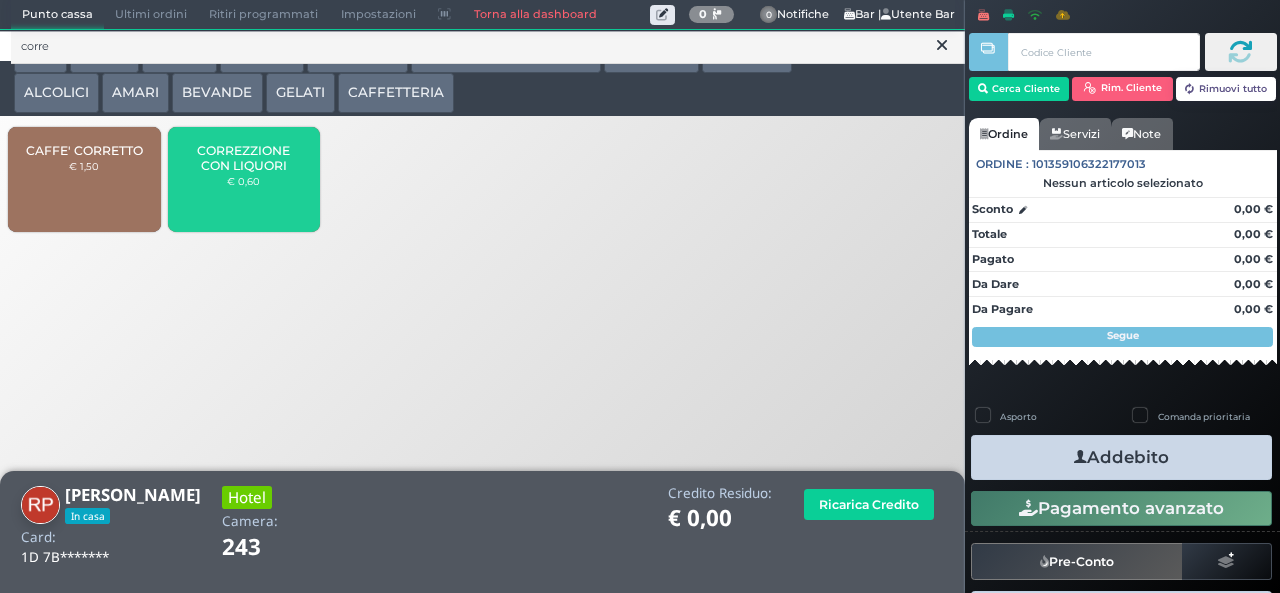 click on "CORREZZIONE CON LIQUORI" at bounding box center [243, 158] 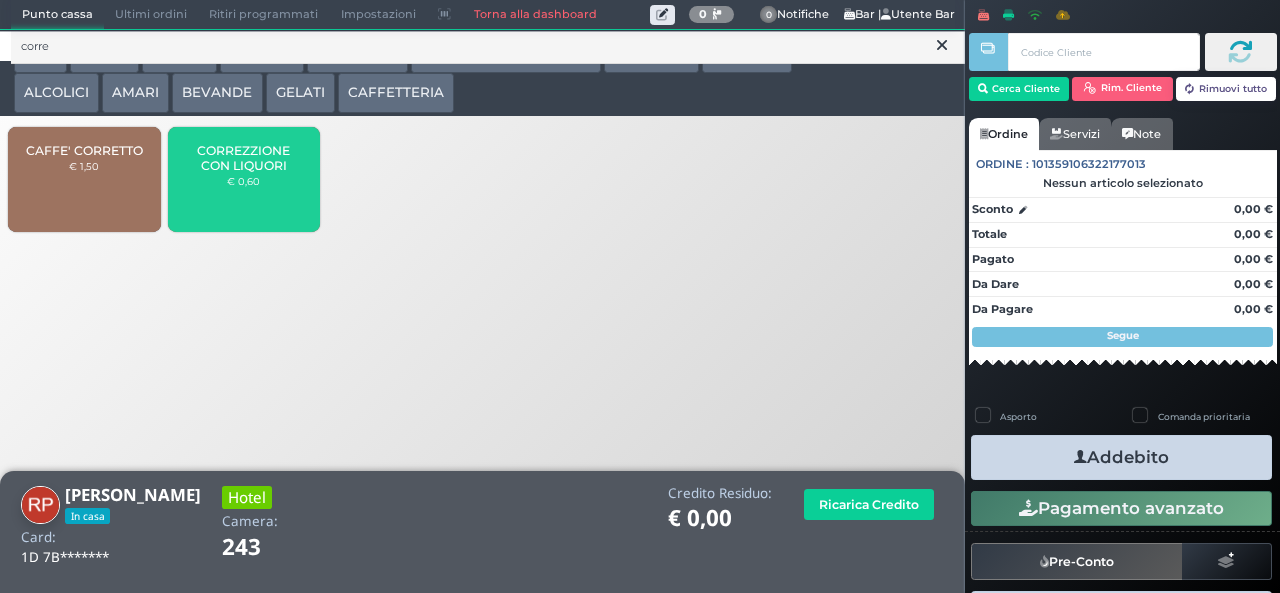 click at bounding box center (942, 45) 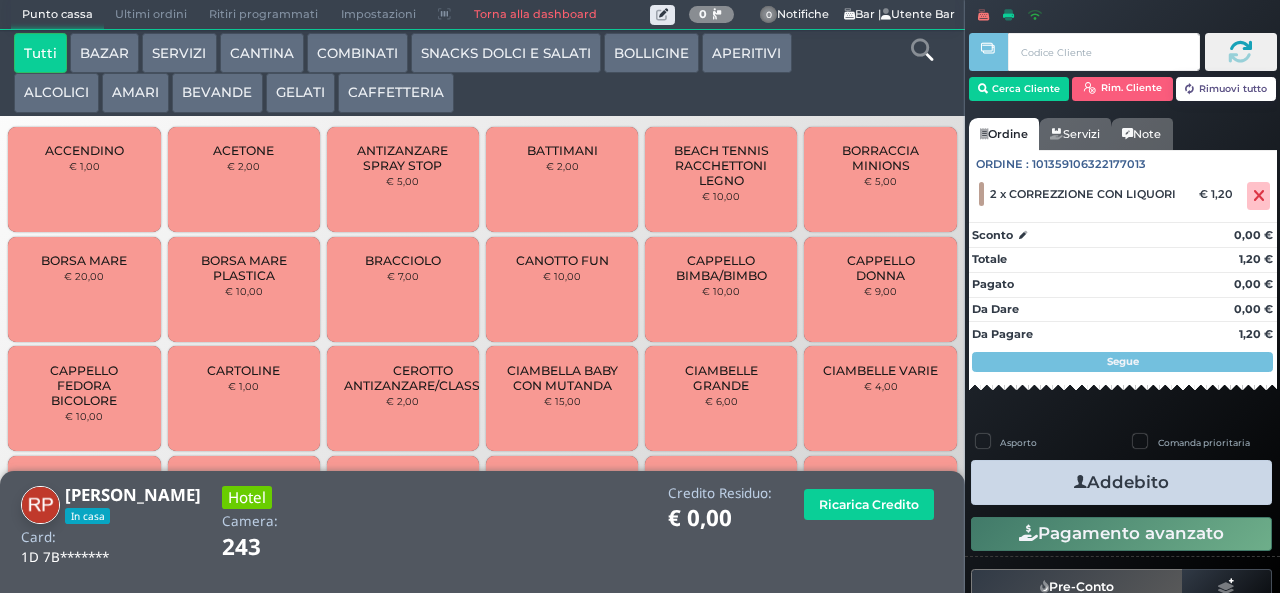 click at bounding box center (922, 50) 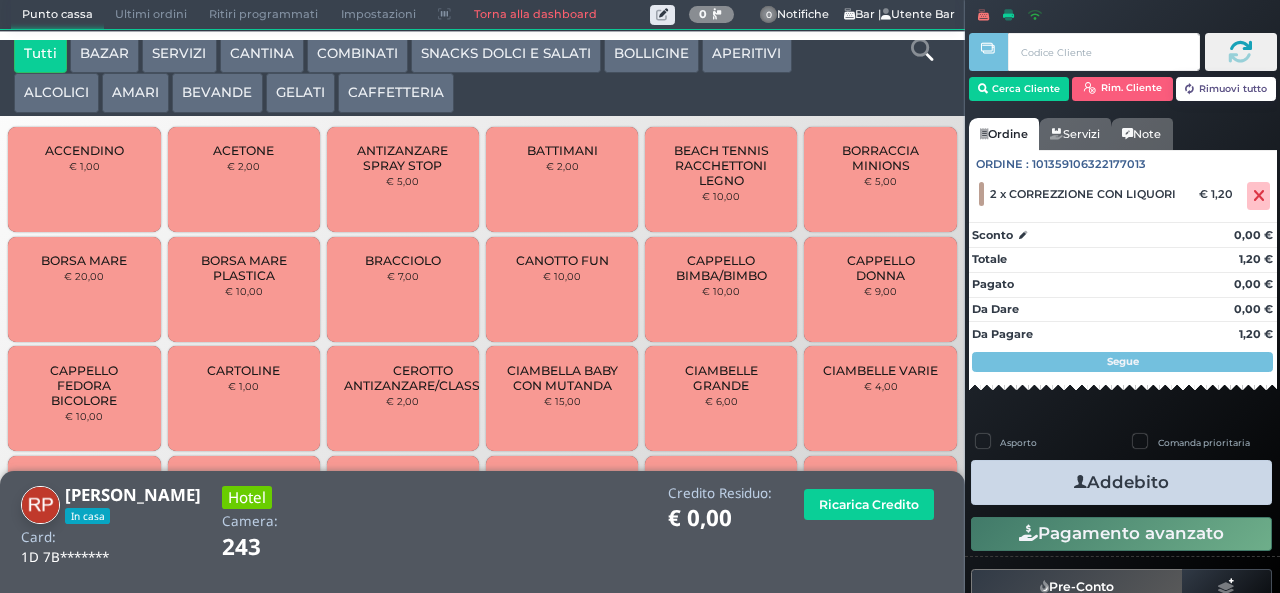scroll, scrollTop: 18, scrollLeft: 0, axis: vertical 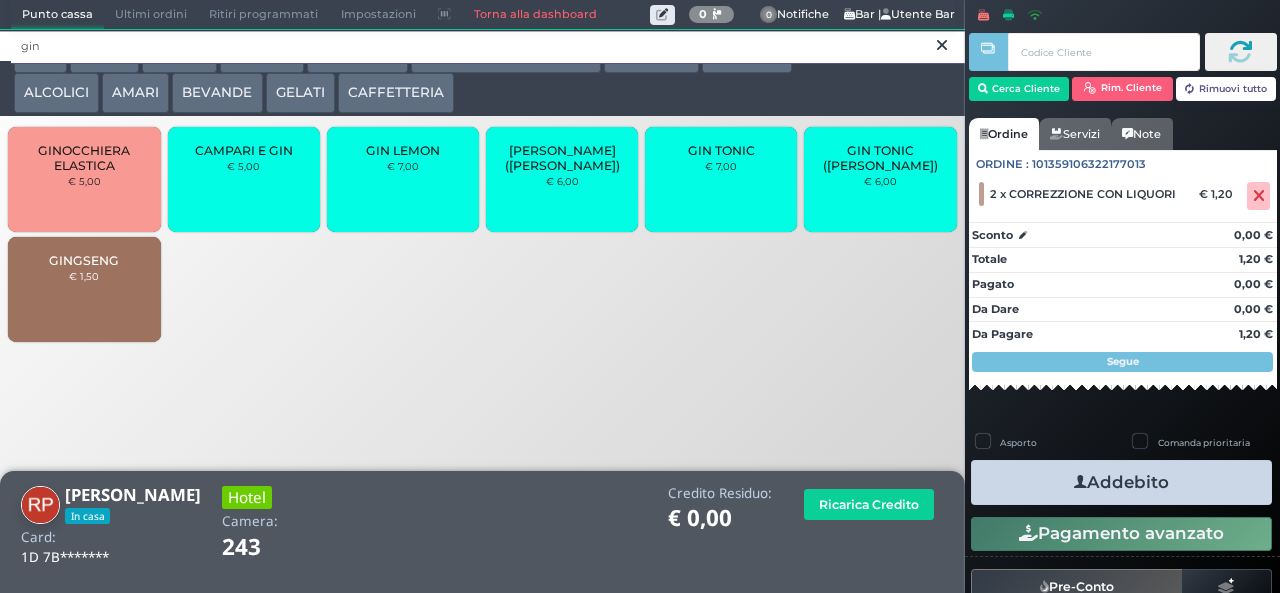 type on "gin" 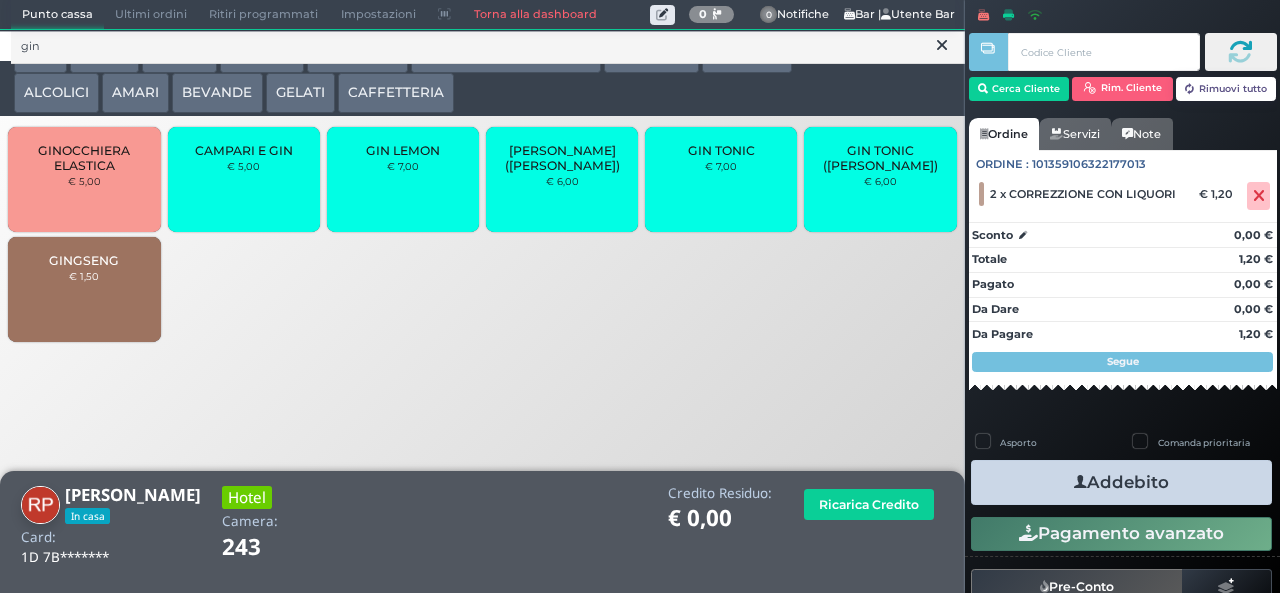 click on "GINGSENG" at bounding box center [84, 260] 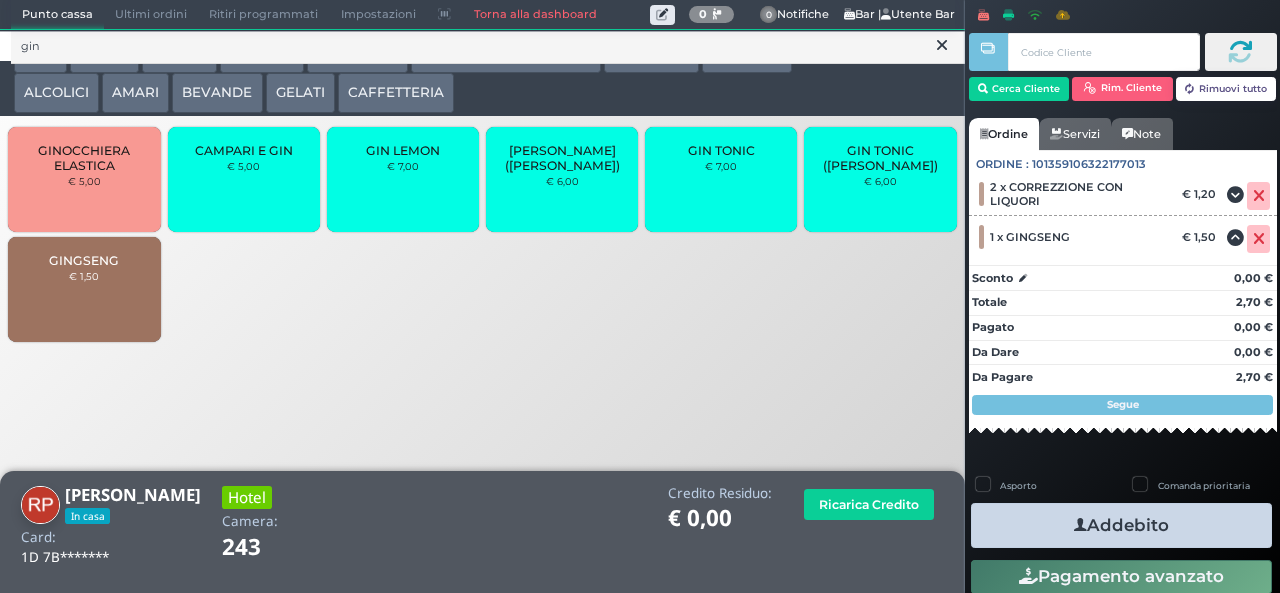 click on "Addebito" at bounding box center [1121, 525] 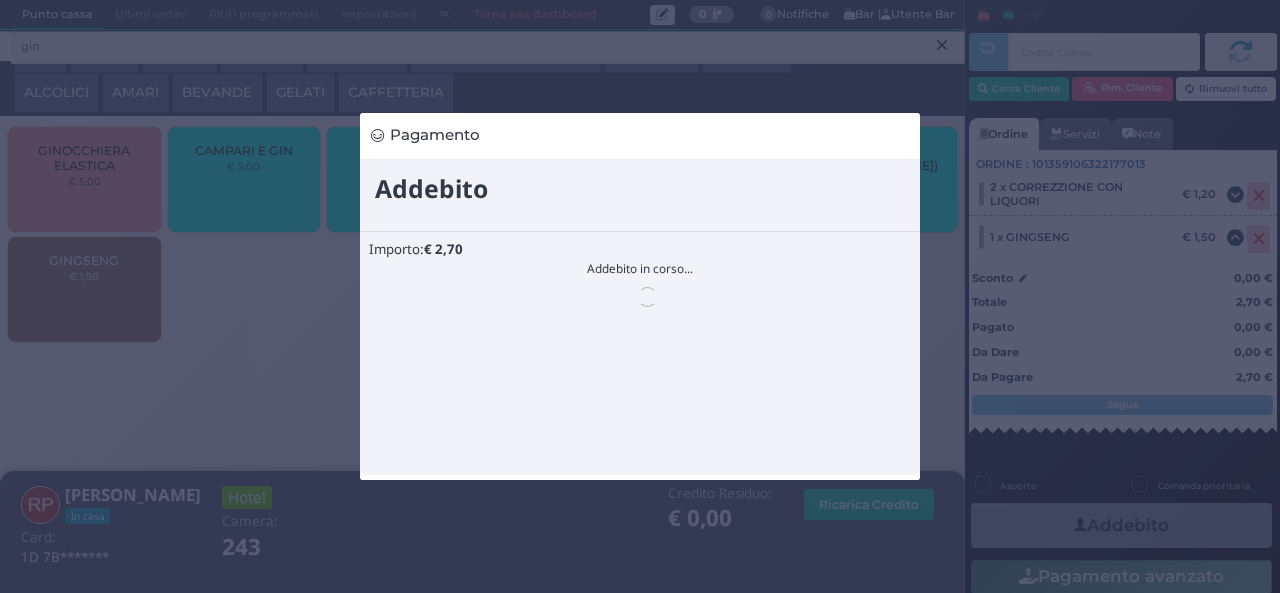 scroll, scrollTop: 0, scrollLeft: 0, axis: both 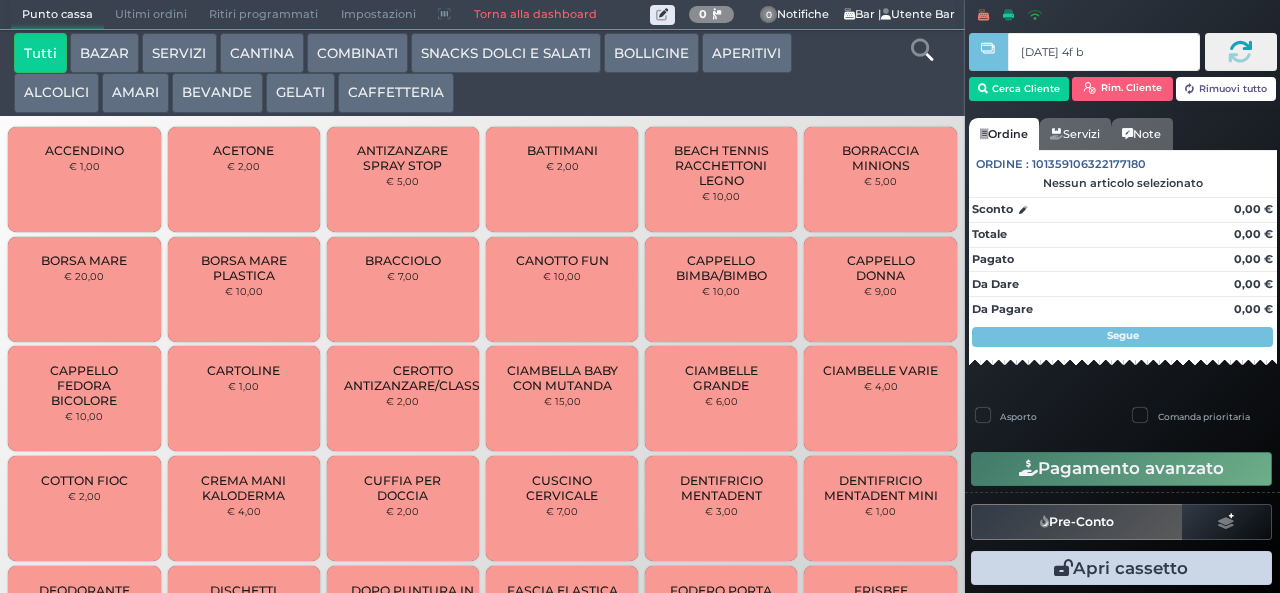 type on "[DATE] 4f b9" 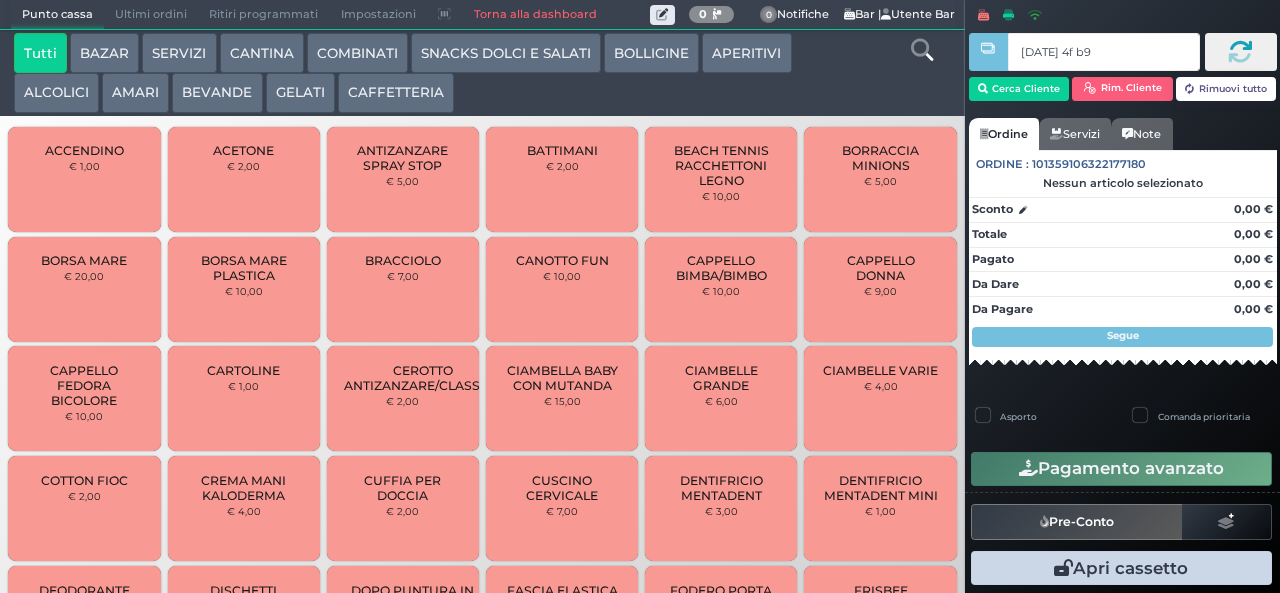 type 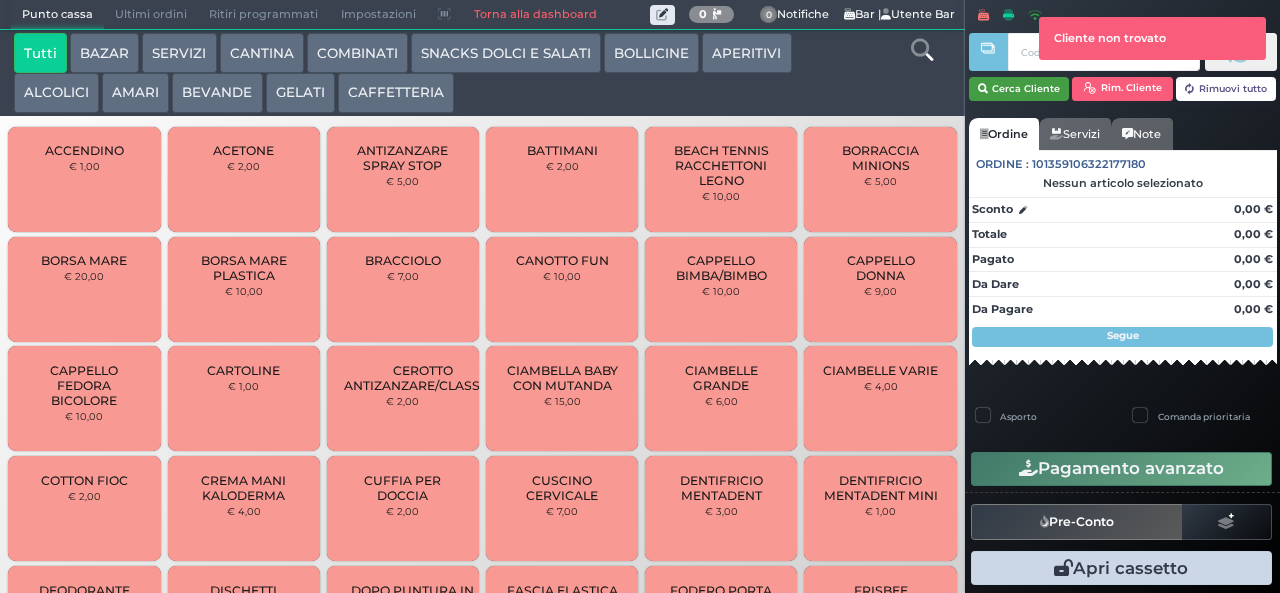 click on "Cerca Cliente" at bounding box center [1019, 89] 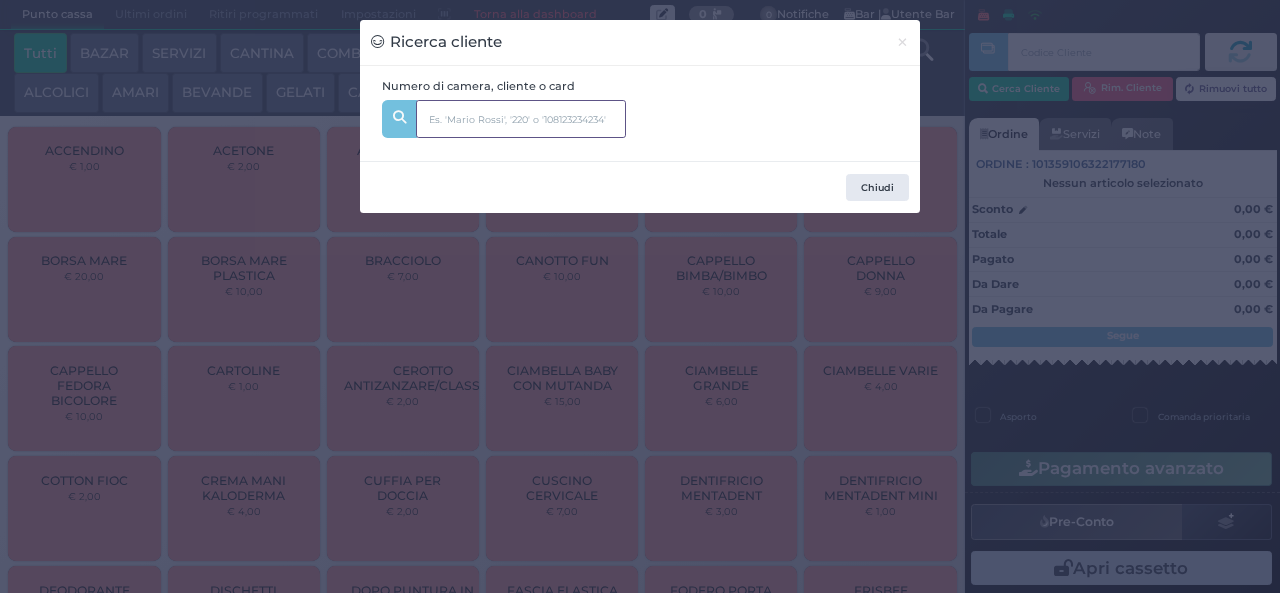 click at bounding box center (521, 119) 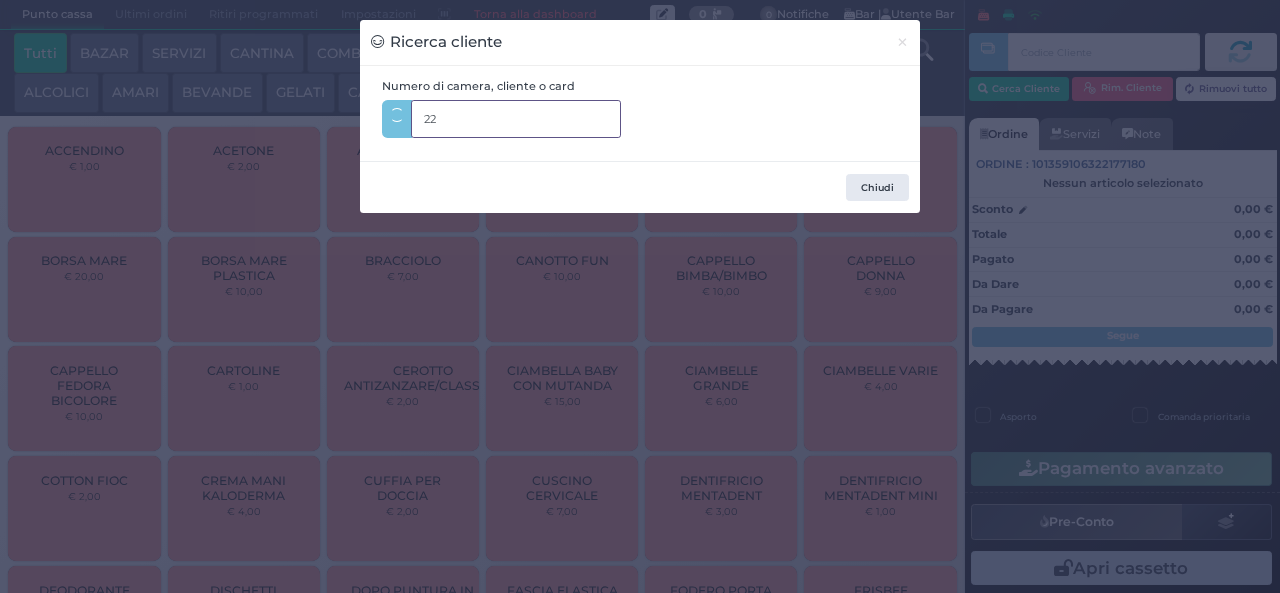 type on "221" 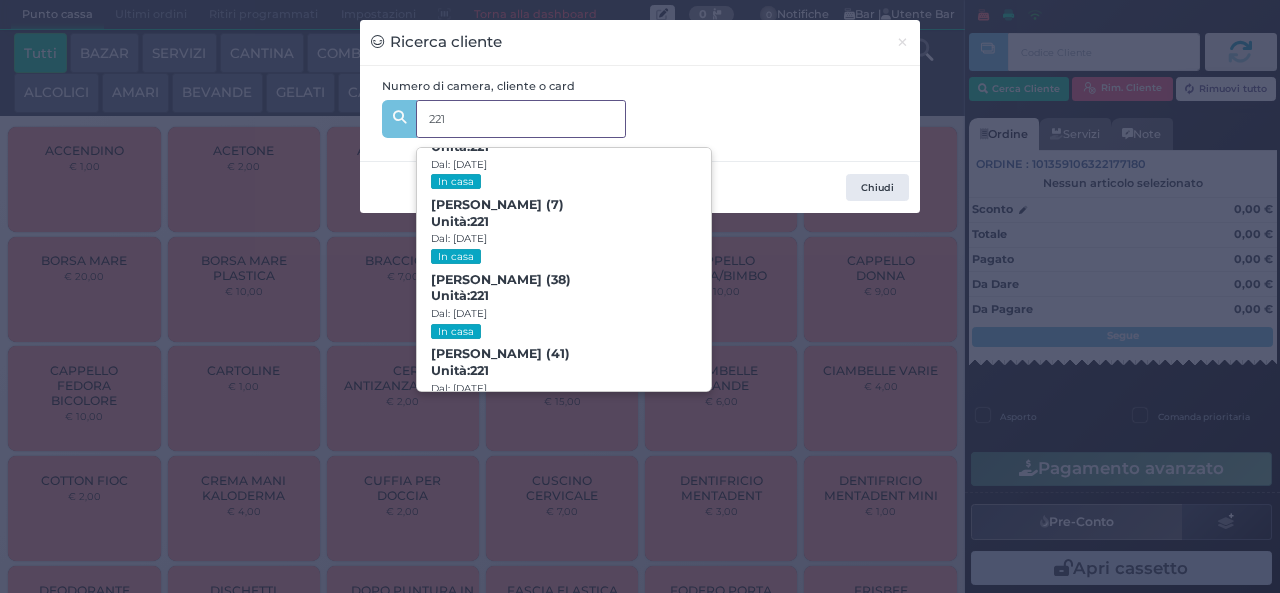 scroll, scrollTop: 0, scrollLeft: 0, axis: both 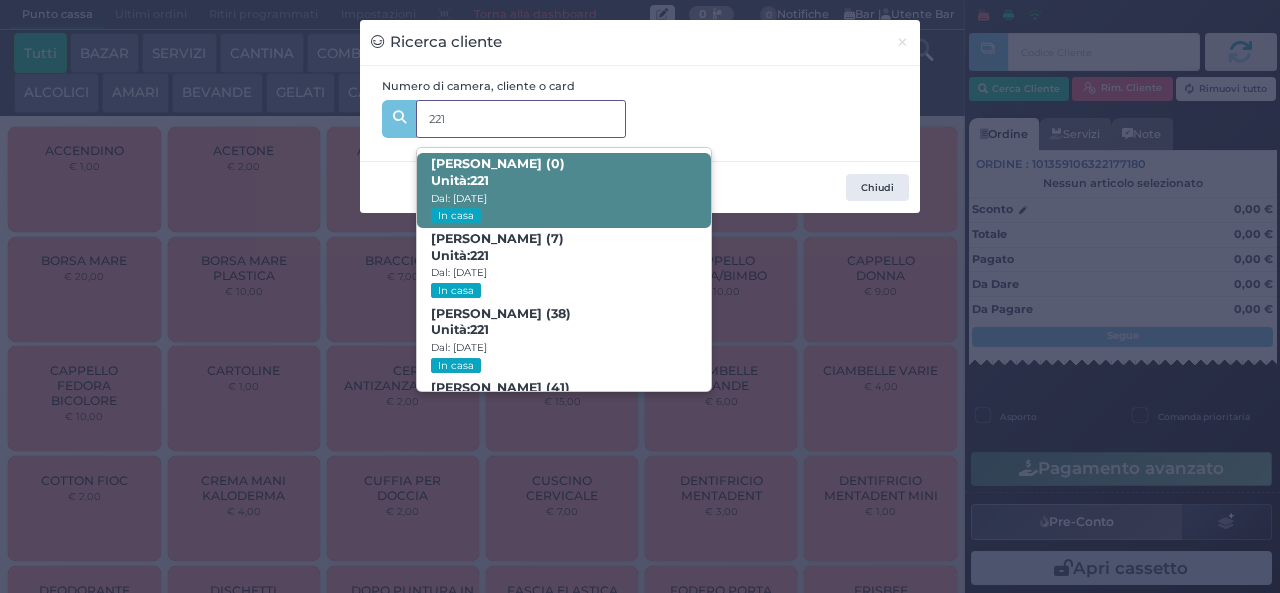 click on "NICOLO ROCCO (0) Unità:  221 Dal: 12/07/2025 In casa" at bounding box center [563, 190] 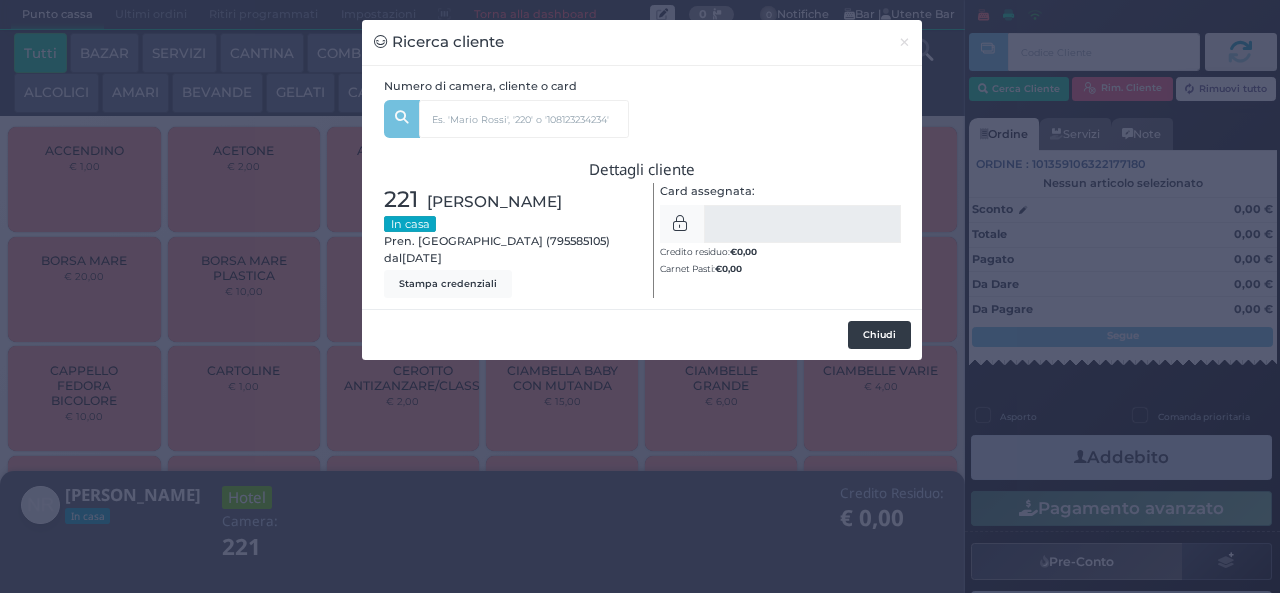 click on "Chiudi" at bounding box center (879, 335) 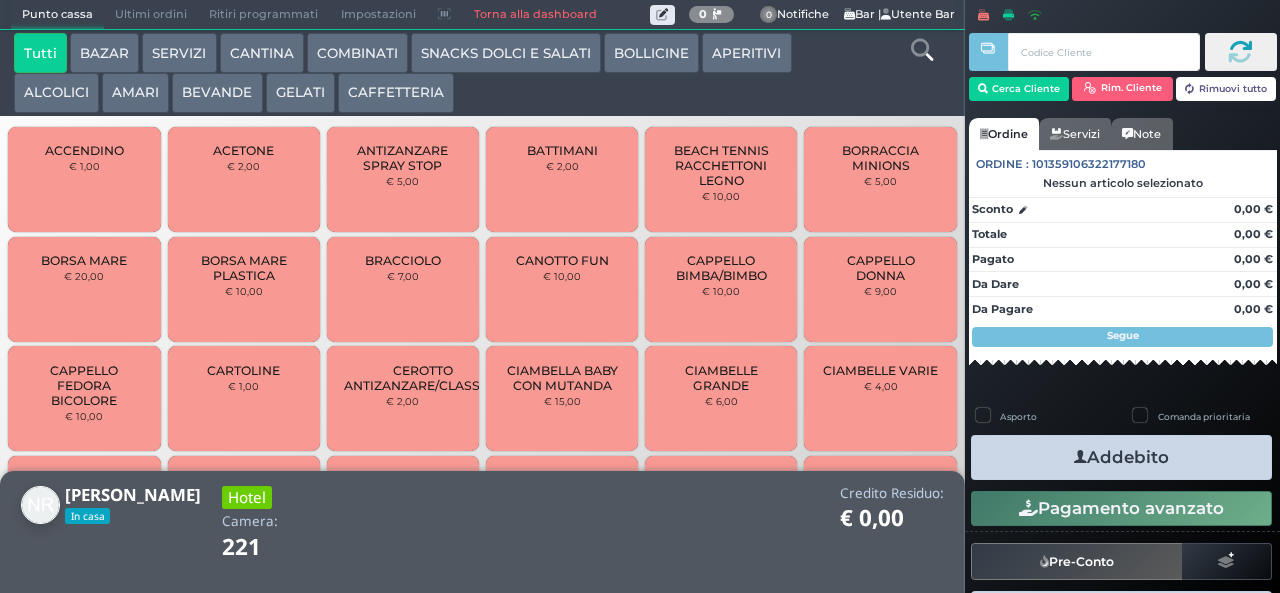 click at bounding box center (922, 50) 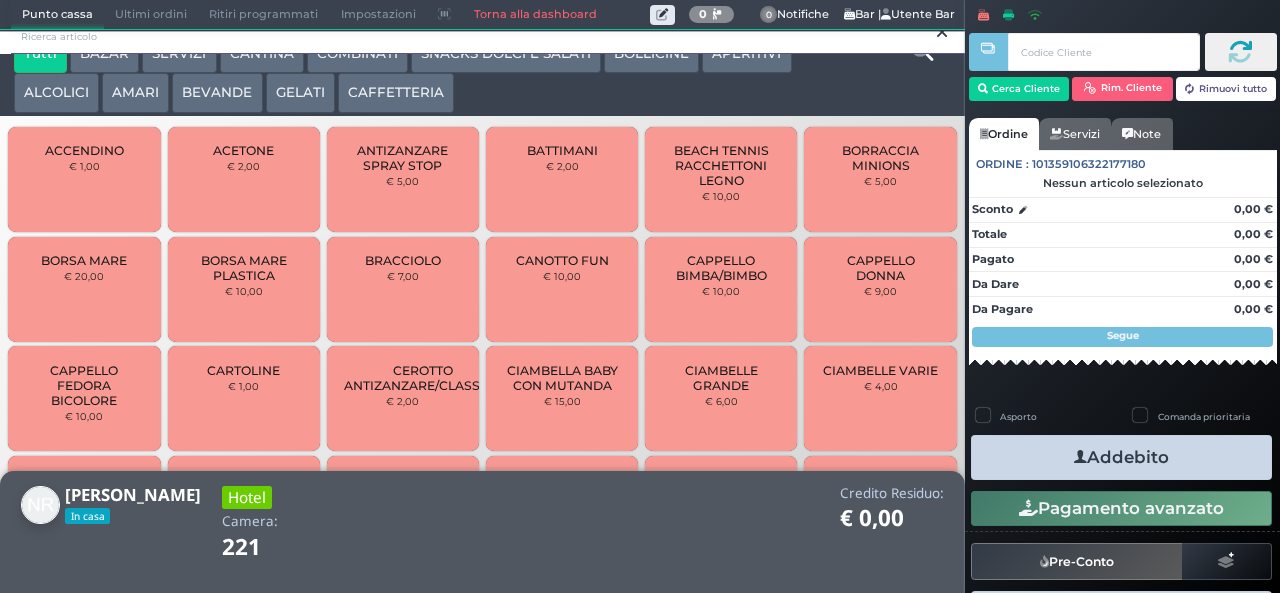 scroll, scrollTop: 0, scrollLeft: 0, axis: both 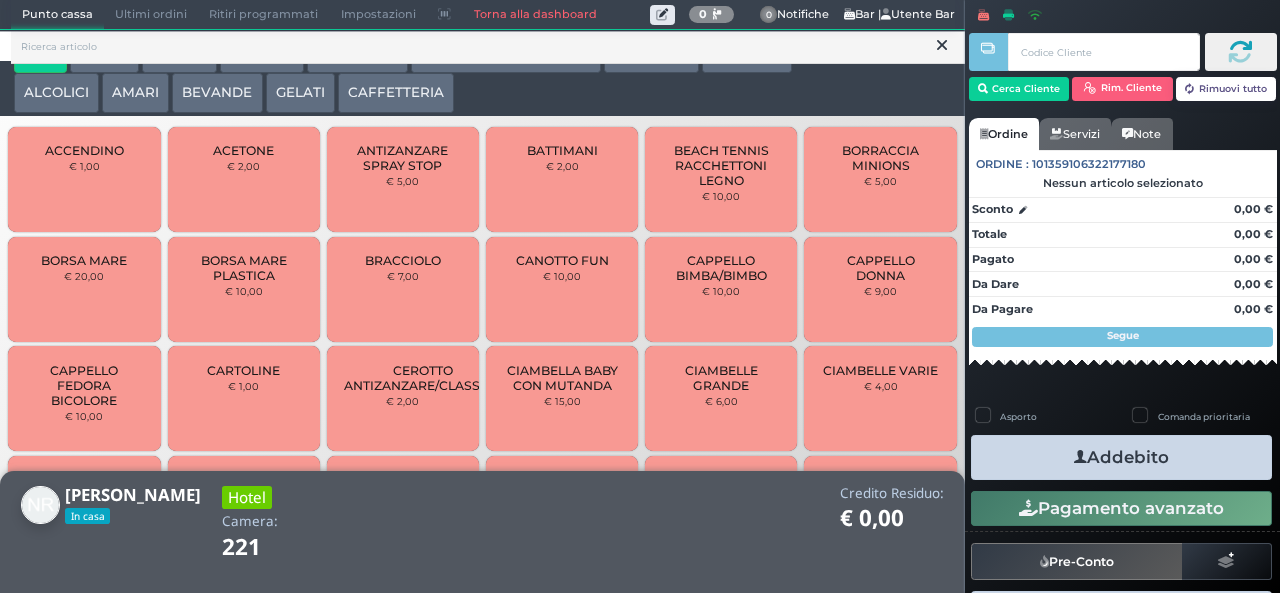 click at bounding box center [942, 45] 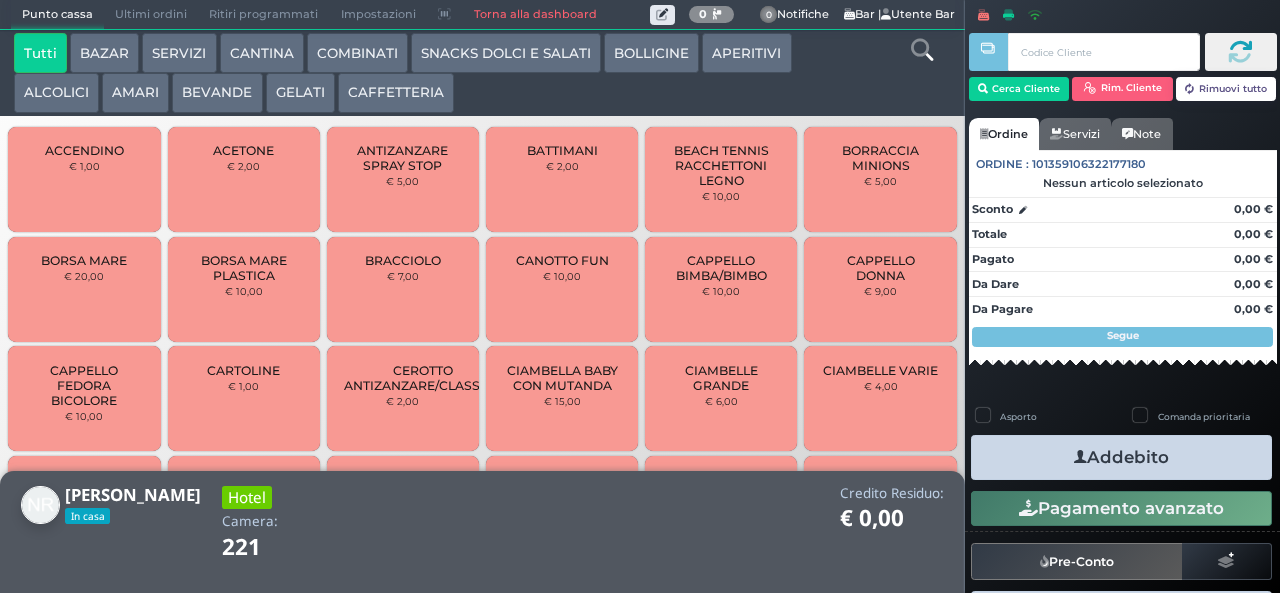 click on "GELATI" at bounding box center [300, 93] 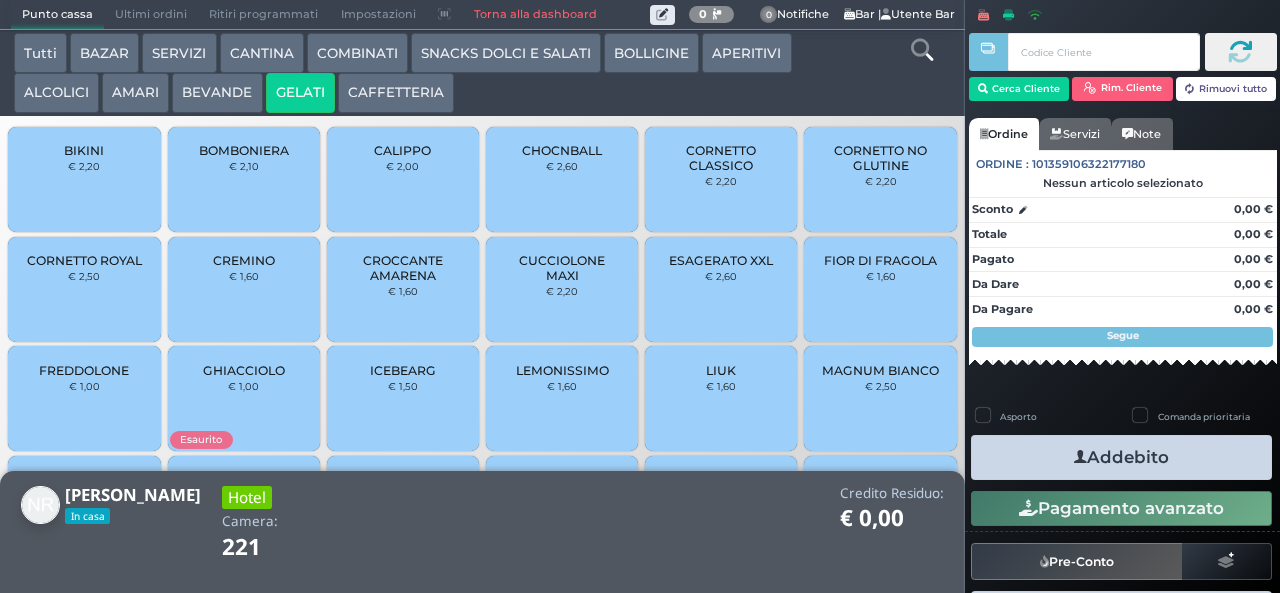 click on "€ 2,20" at bounding box center (721, 181) 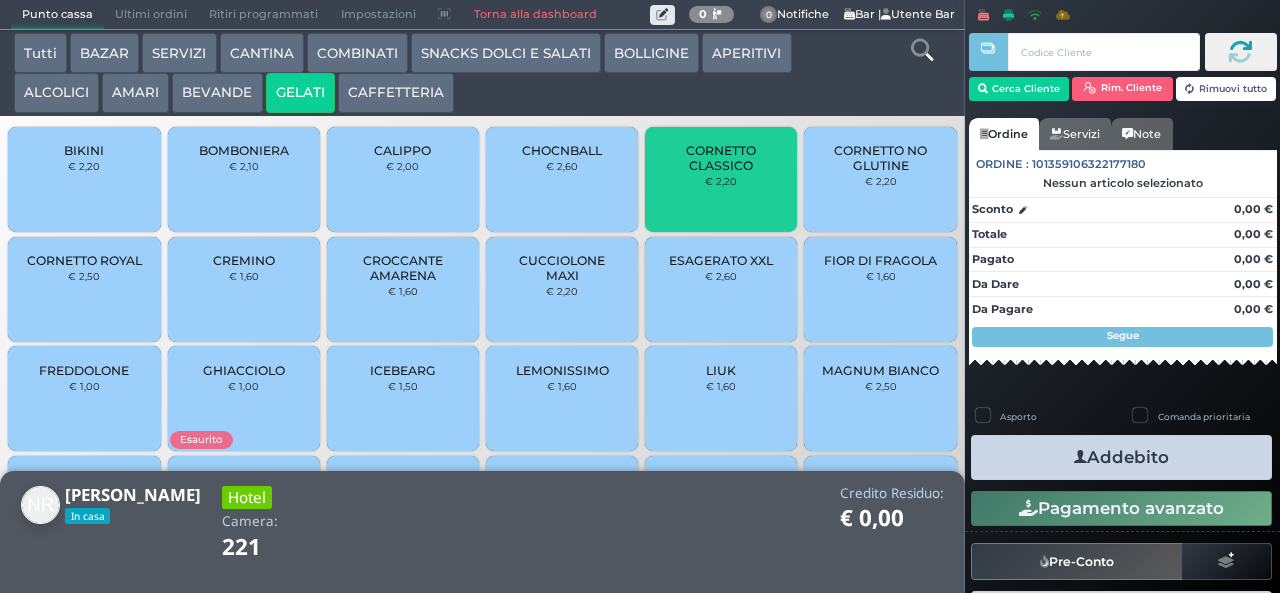 scroll, scrollTop: 133, scrollLeft: 0, axis: vertical 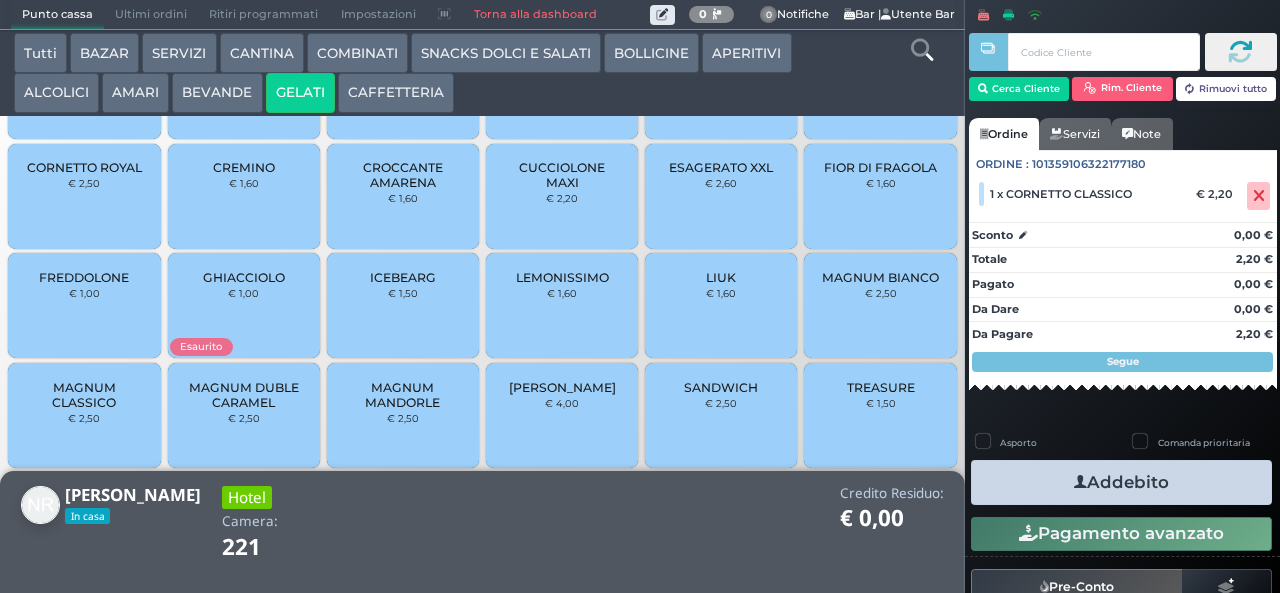 click on "MAGNUM MANDORLE" at bounding box center [403, 395] 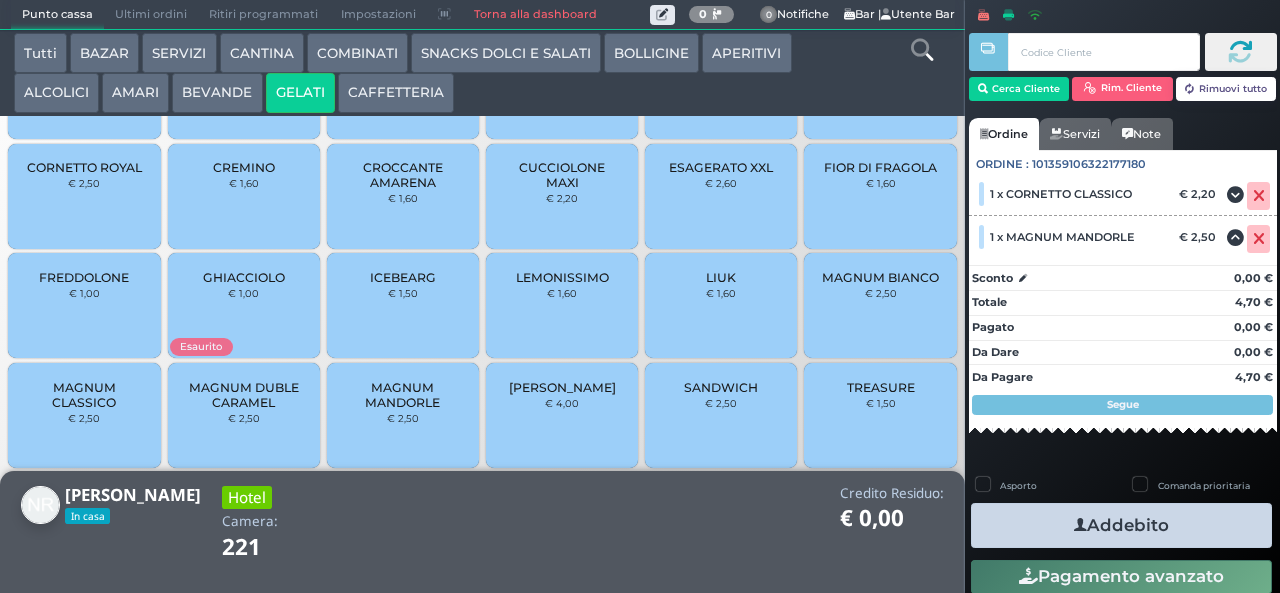 click on "Addebito" at bounding box center [1121, 525] 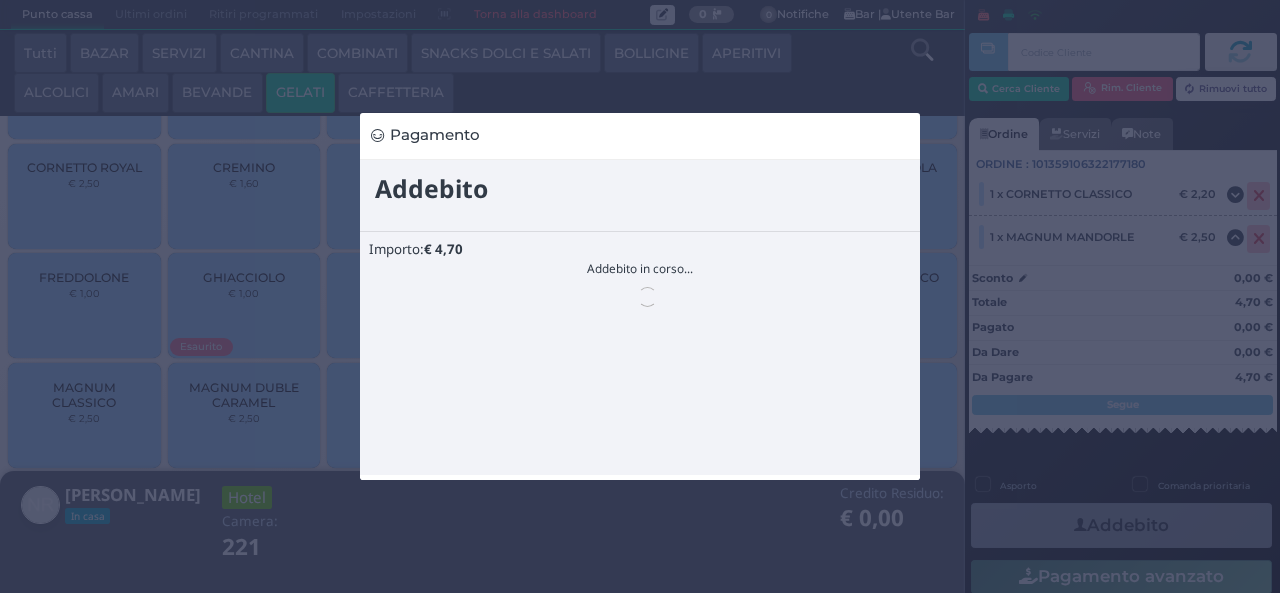 scroll, scrollTop: 0, scrollLeft: 0, axis: both 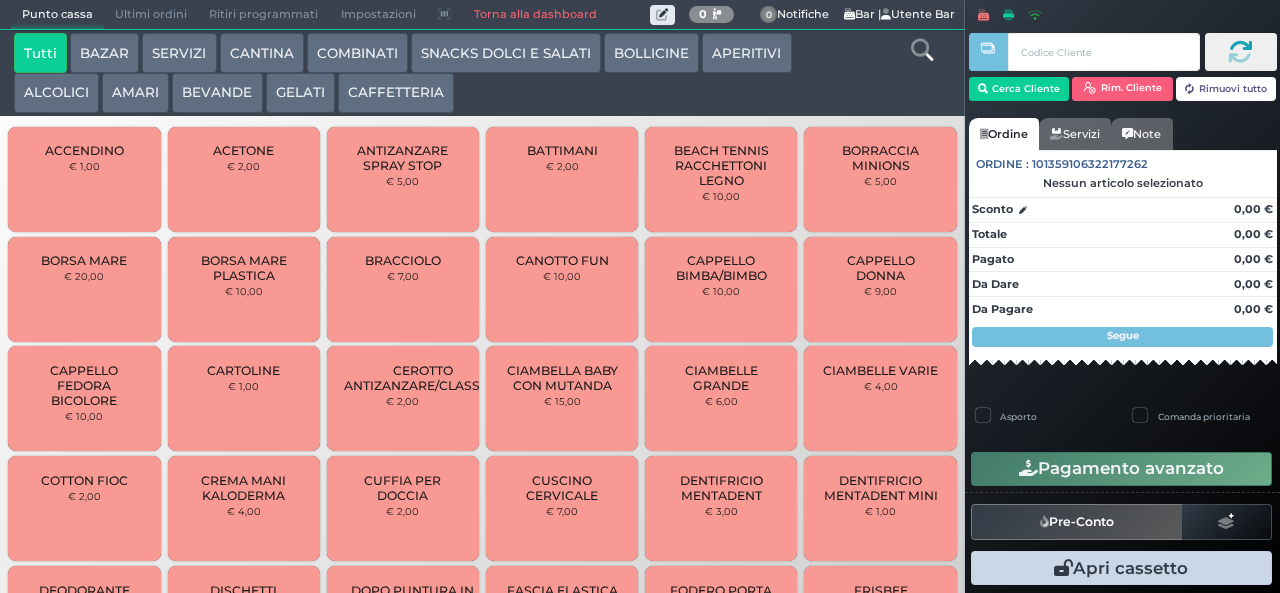 click on "BAZAR" at bounding box center [104, 53] 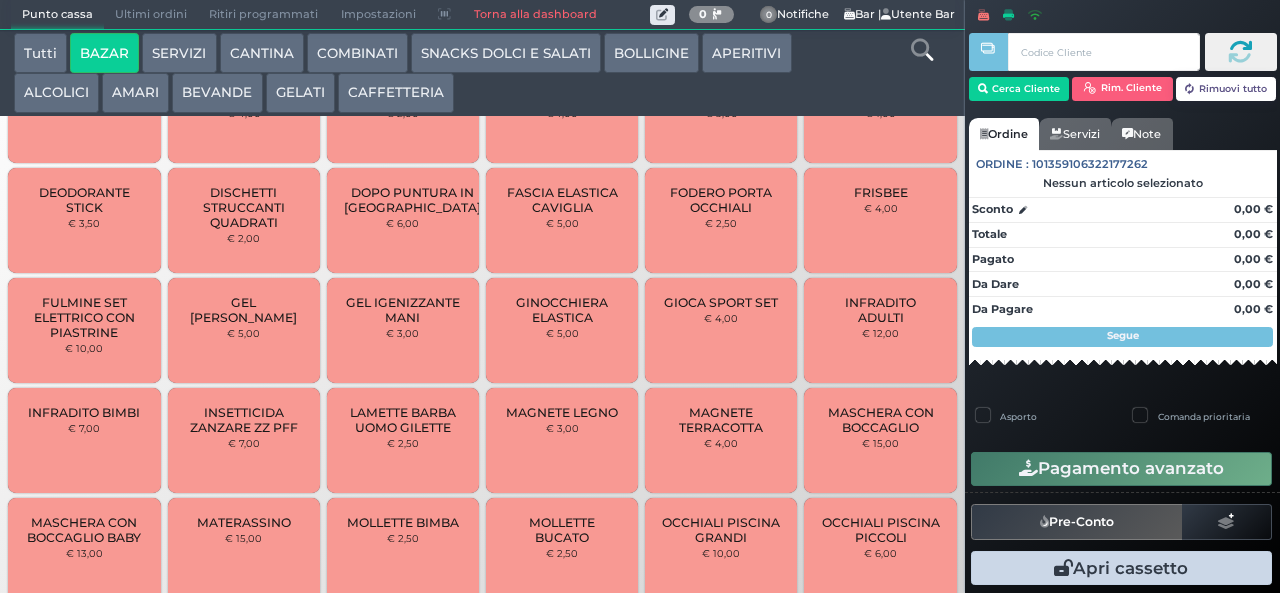 scroll, scrollTop: 569, scrollLeft: 0, axis: vertical 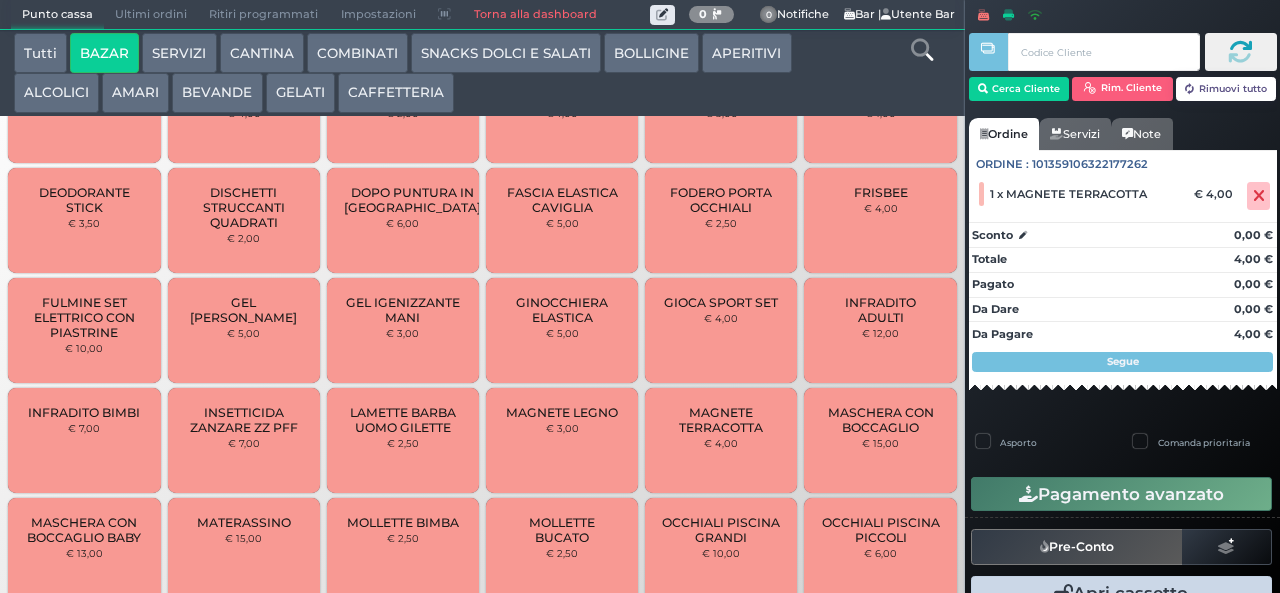 click on "MAGNETE TERRACOTTA" at bounding box center [721, 420] 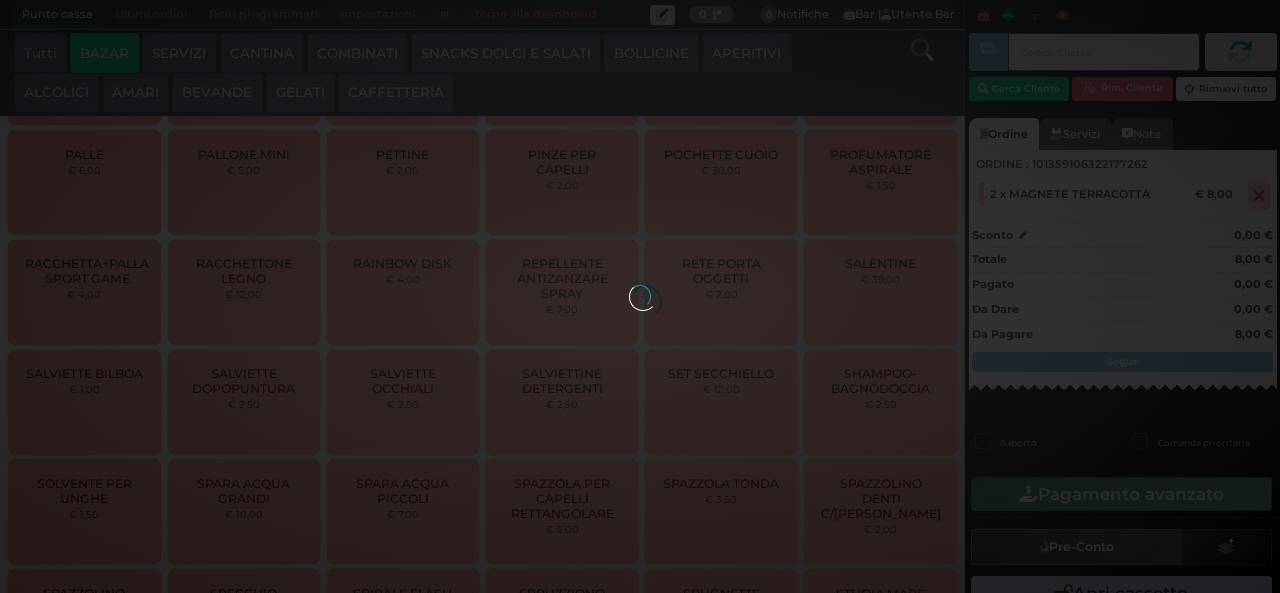 scroll, scrollTop: 1538, scrollLeft: 0, axis: vertical 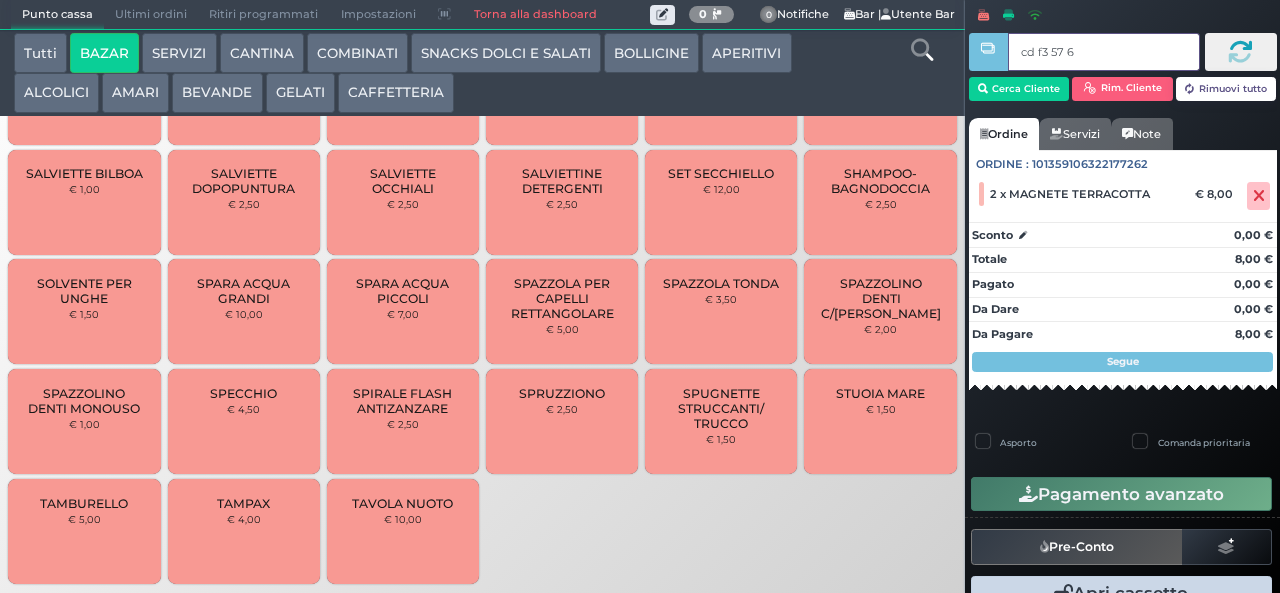 type on "cd f3 57 67" 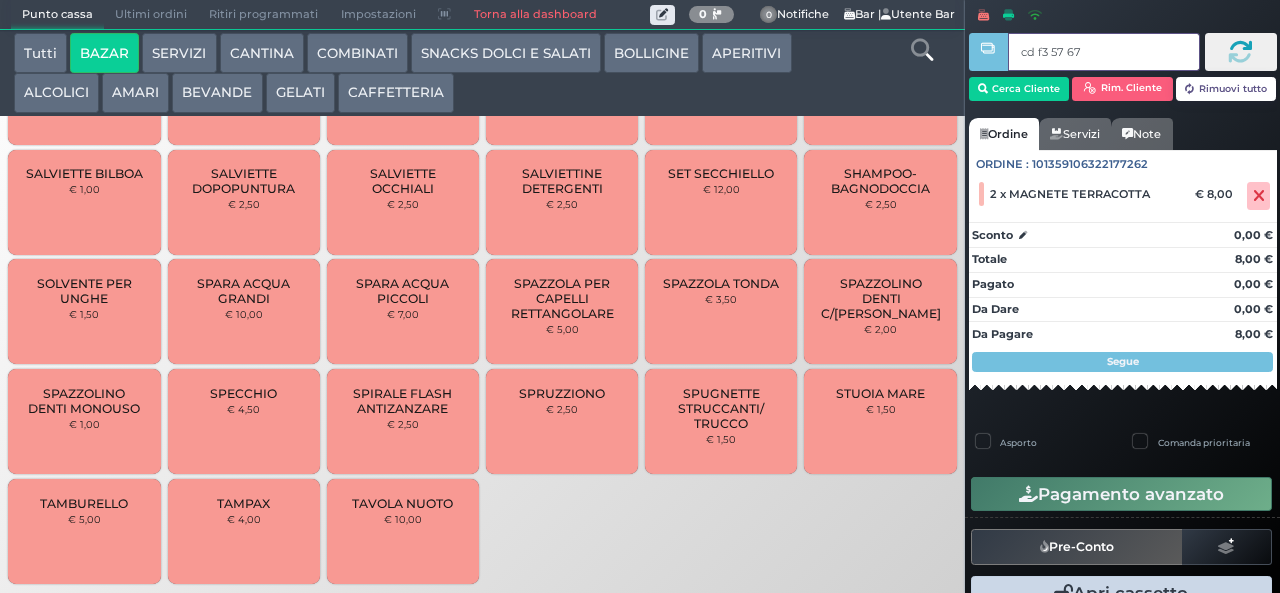 type 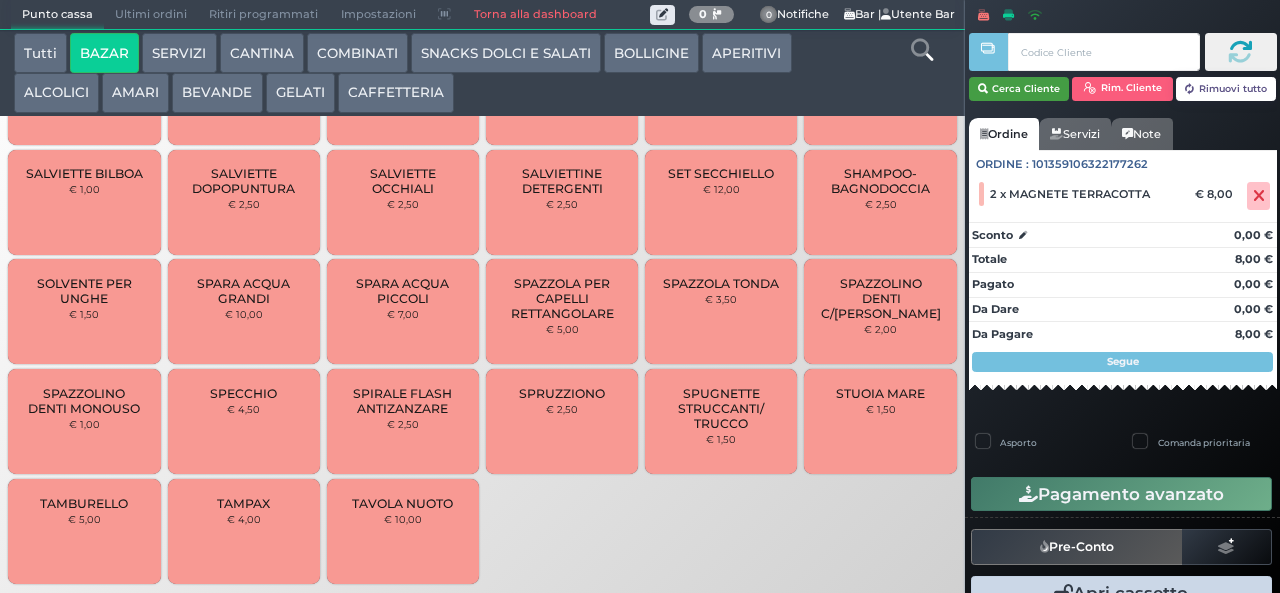 click on "Cerca Cliente" at bounding box center (1019, 89) 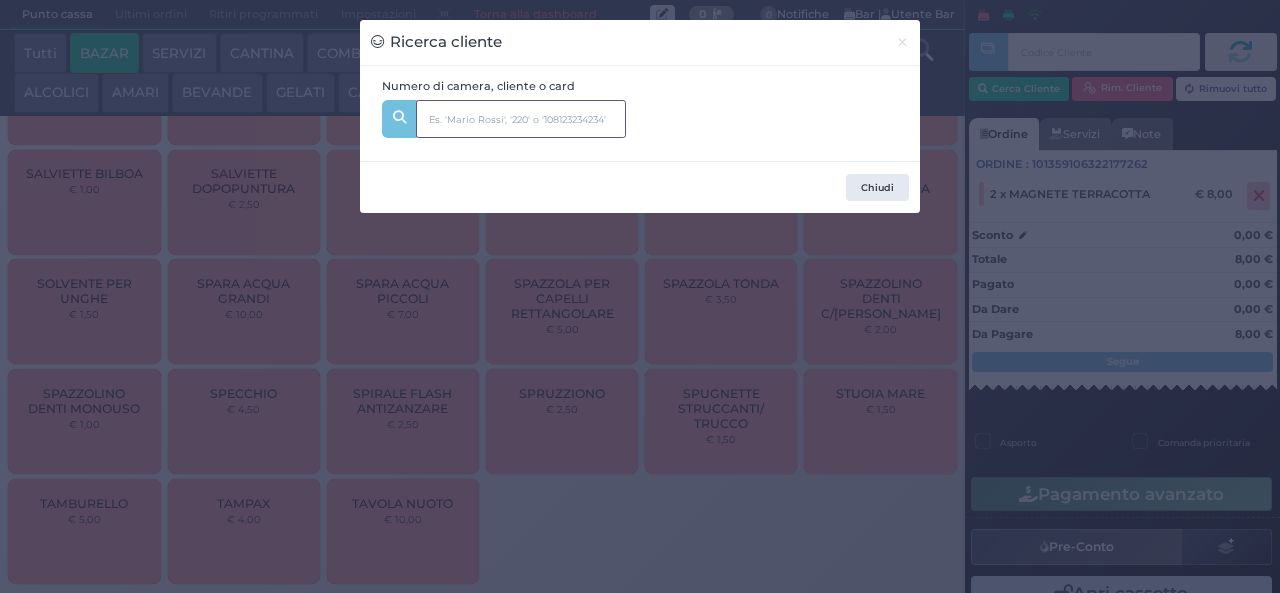 click at bounding box center (521, 119) 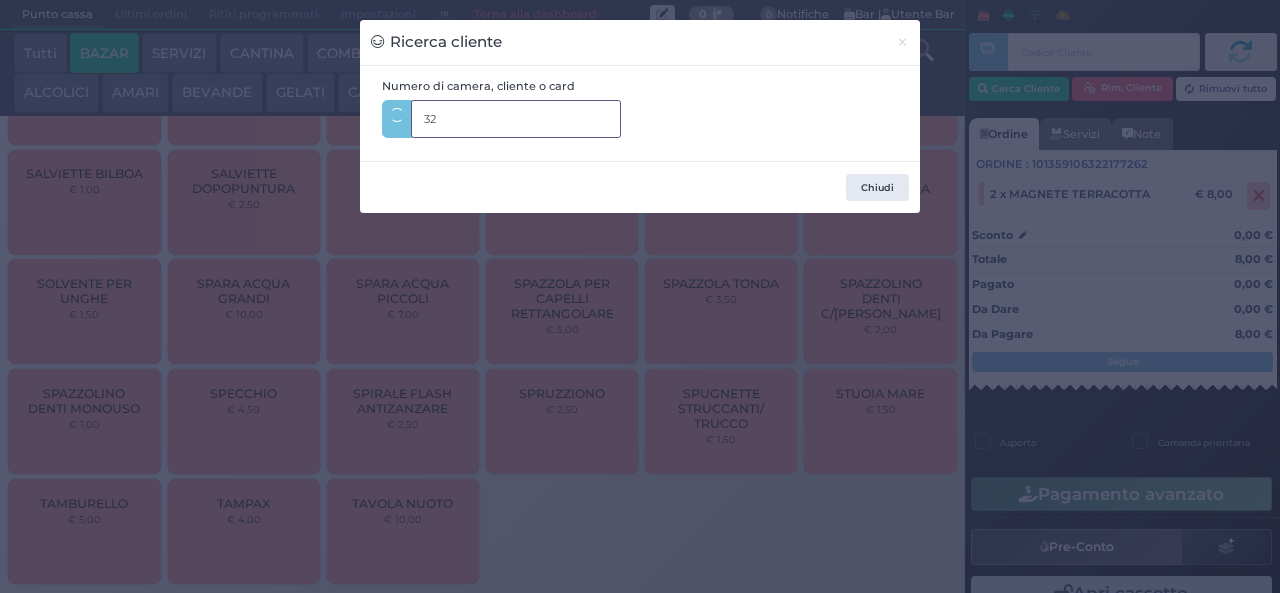 type on "328" 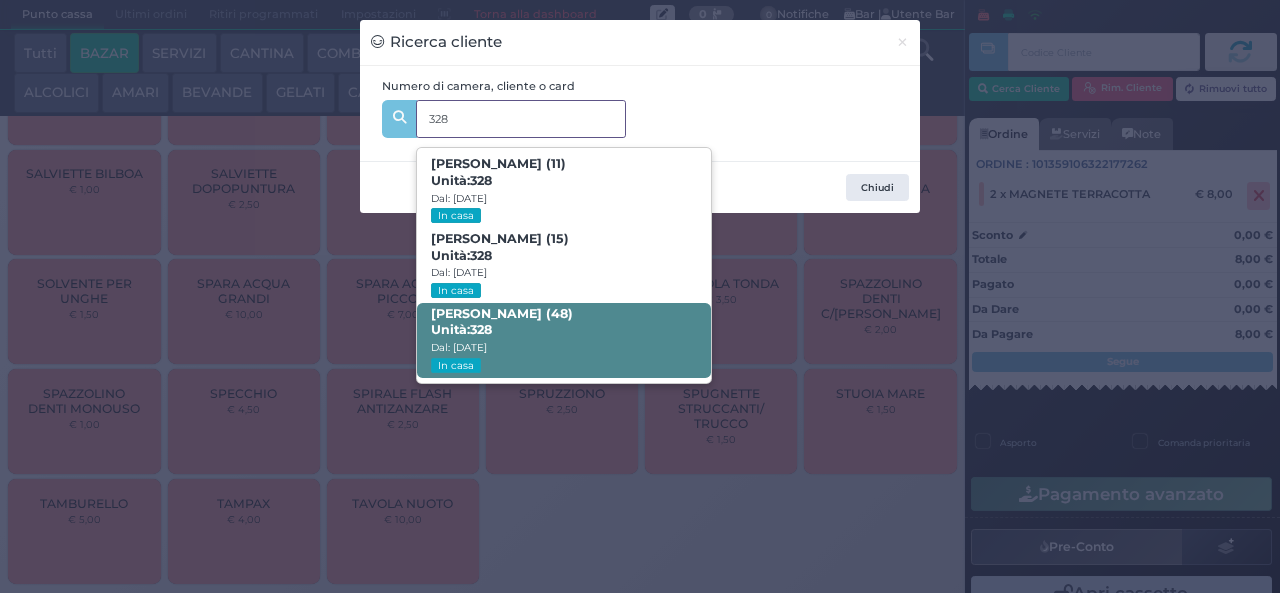 click on "328" at bounding box center [481, 329] 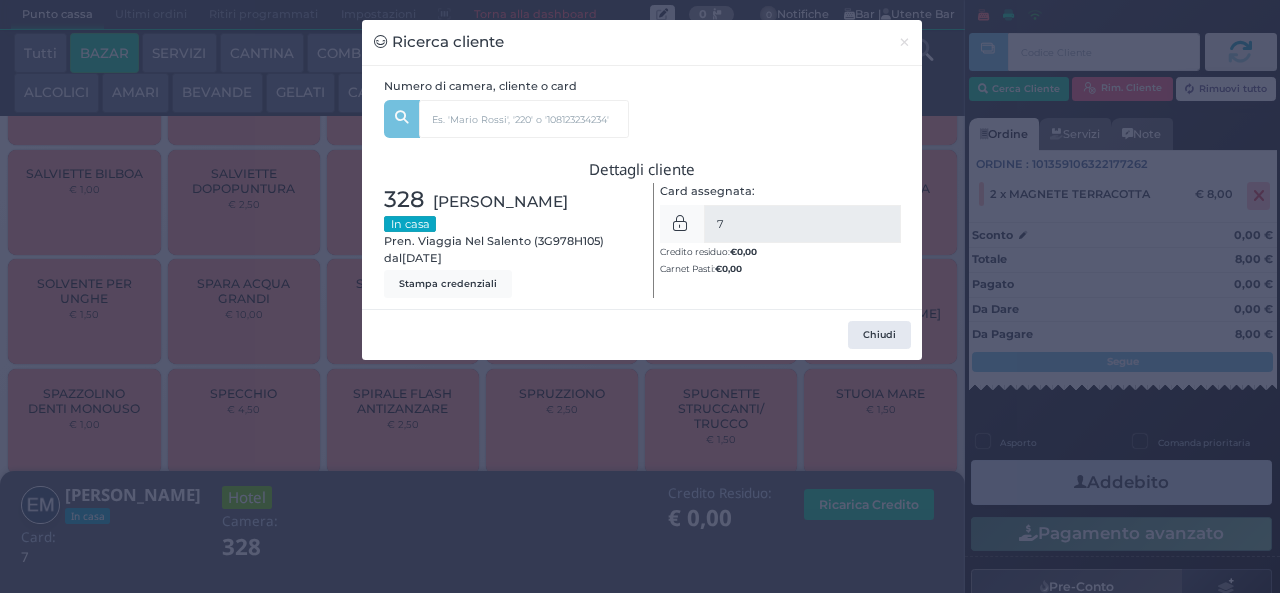 click on "328
MASSOTTI EMANUELA
In casa
Pren. Viaggia Nel Salento  (3G978H105)  dal  12/07/2025
Stampa credenziali" at bounding box center (508, 240) 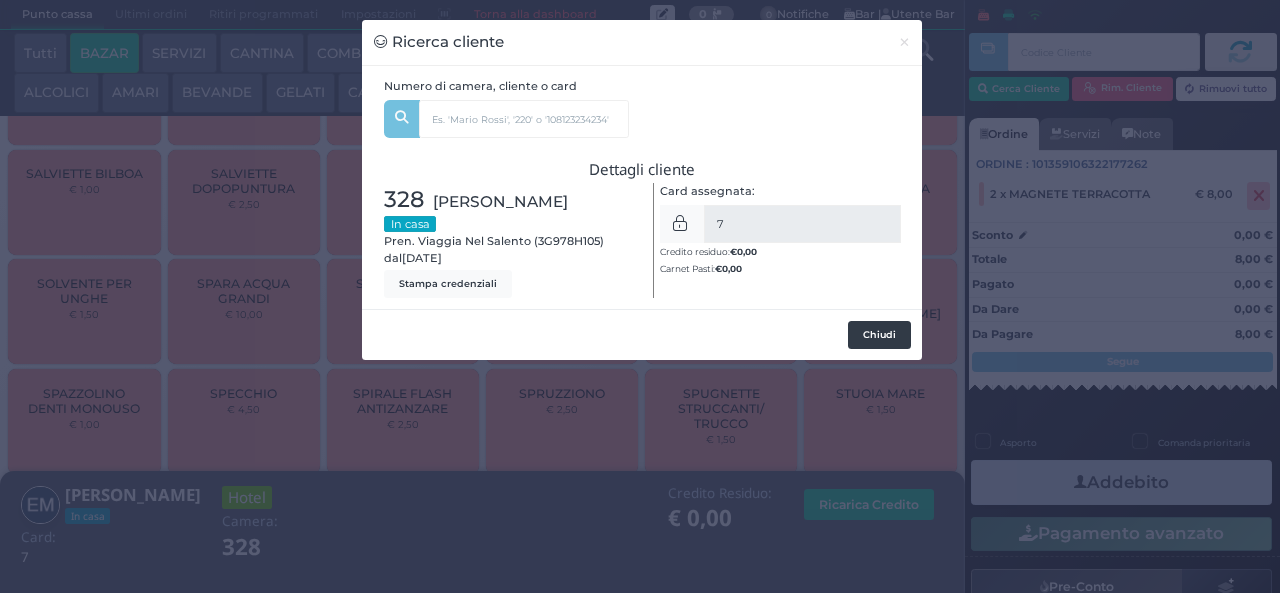 click on "Chiudi" at bounding box center (879, 335) 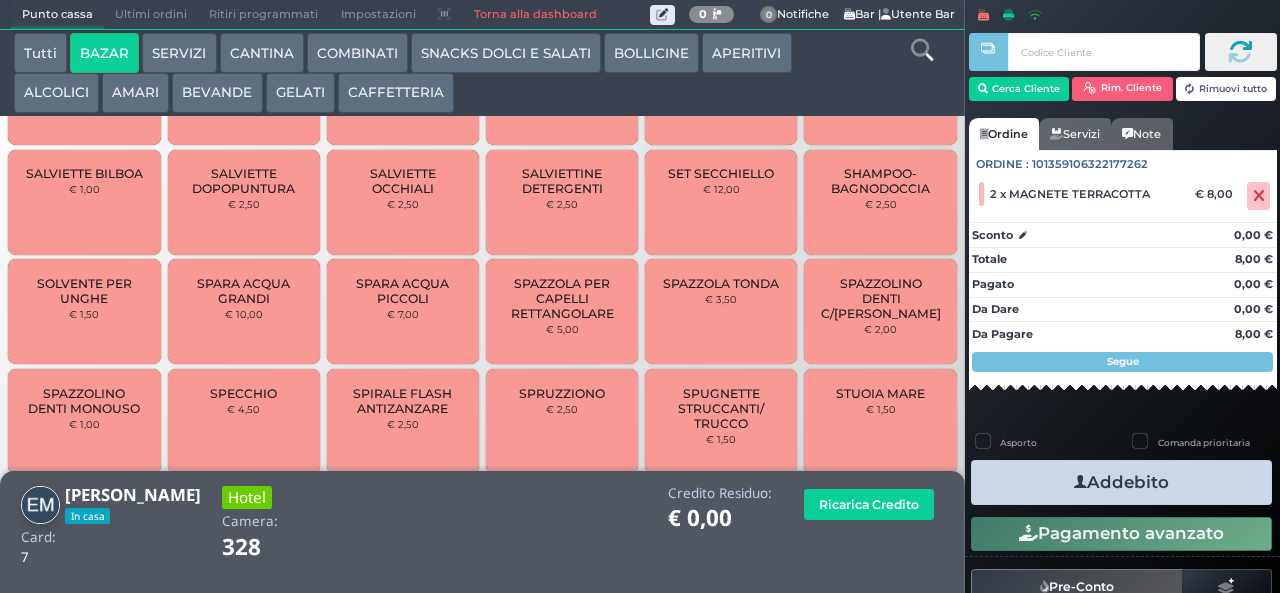 click on "Addebito" at bounding box center [1121, 482] 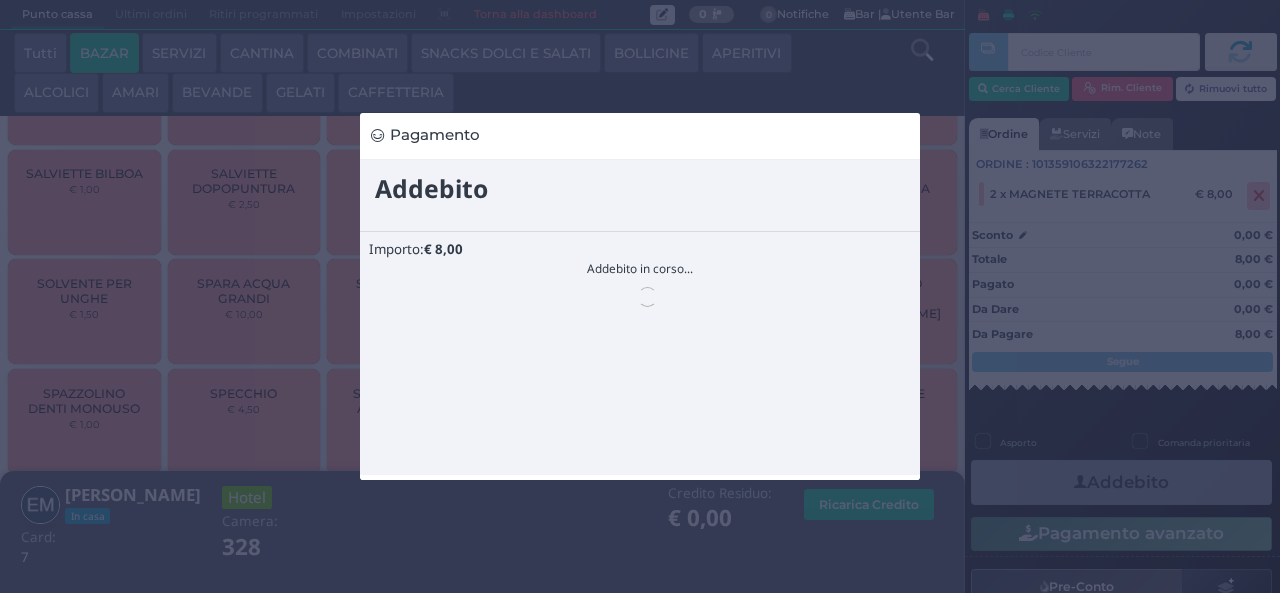 scroll, scrollTop: 0, scrollLeft: 0, axis: both 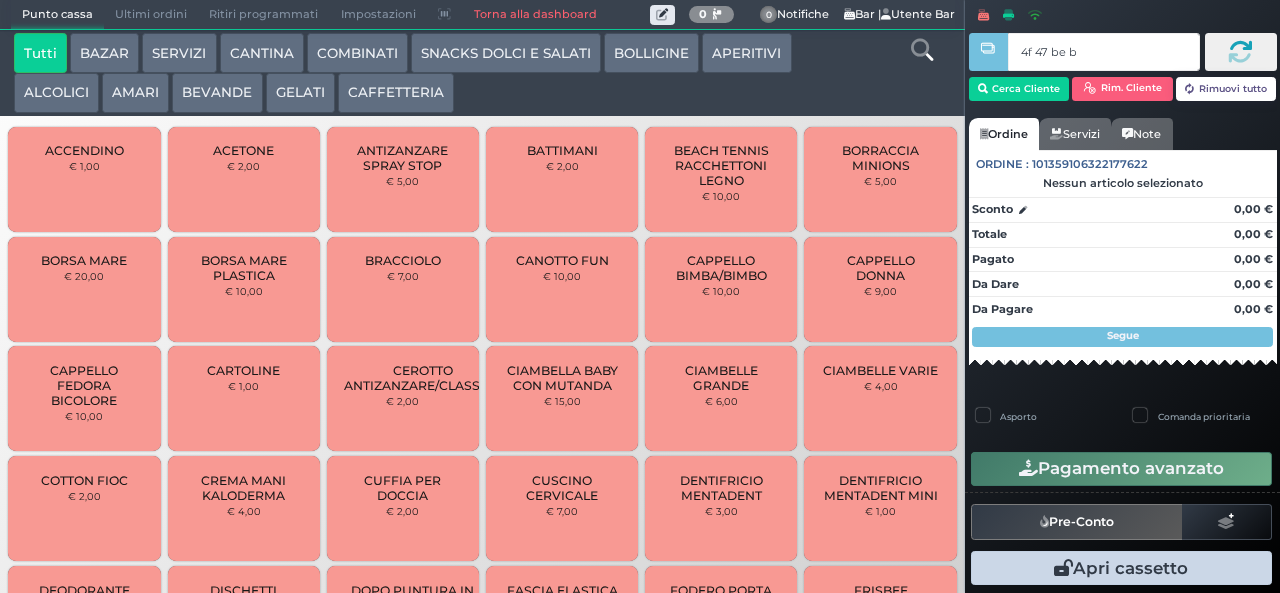 type on "4f 47 be b9" 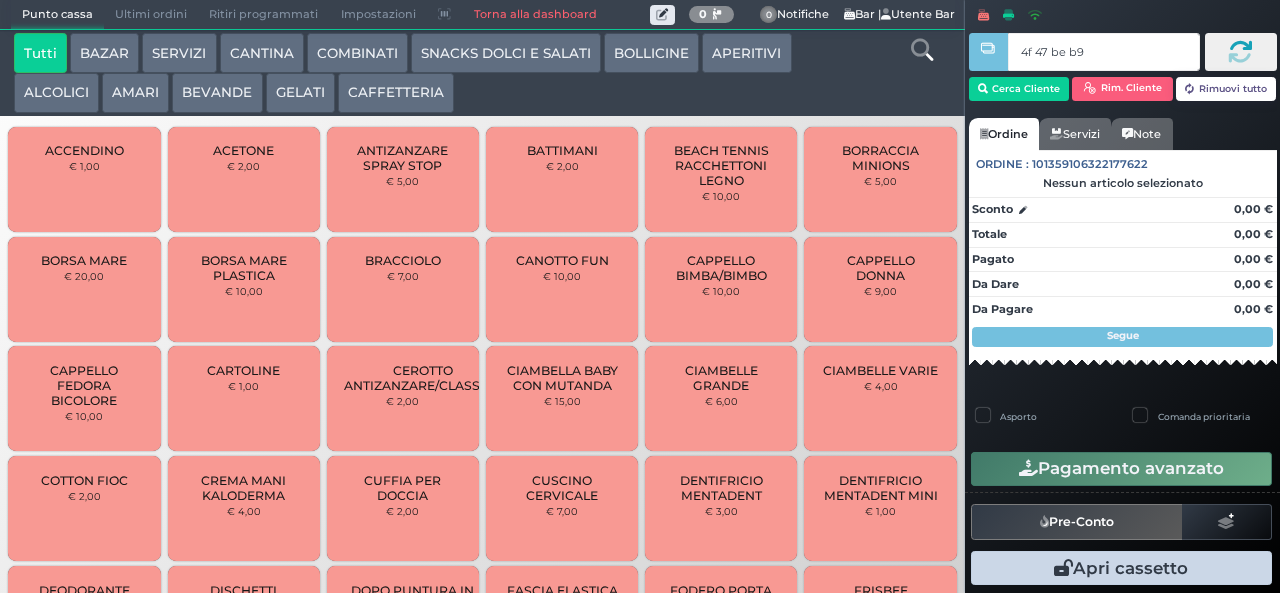 type 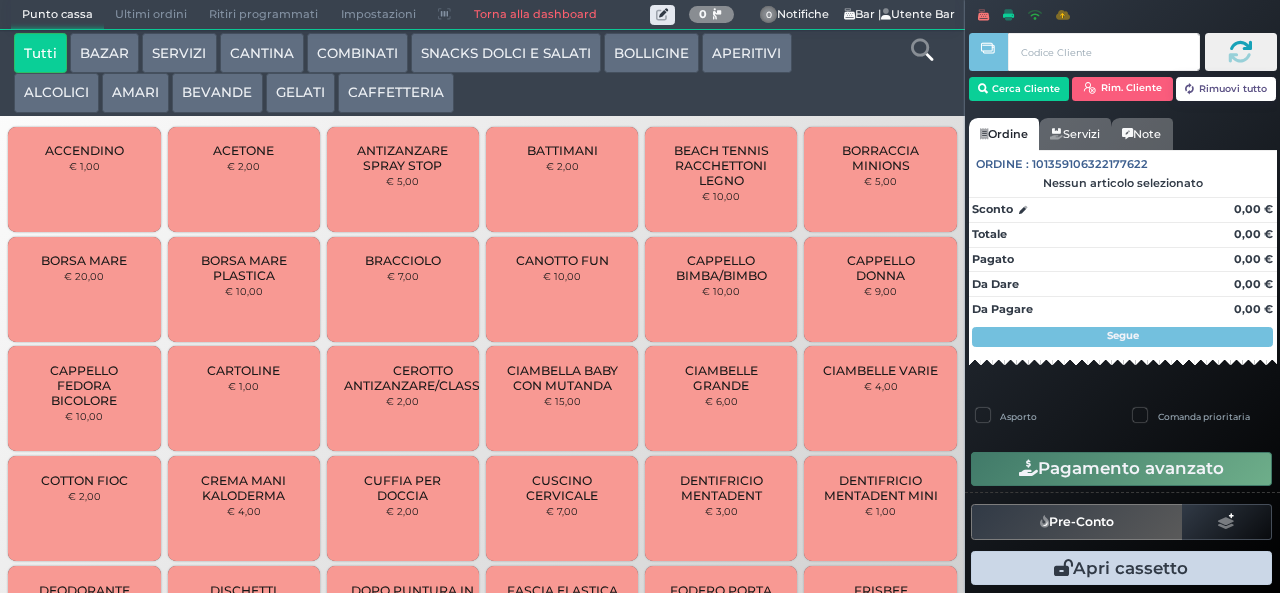 click on "SNACKS DOLCI E SALATI" at bounding box center [506, 53] 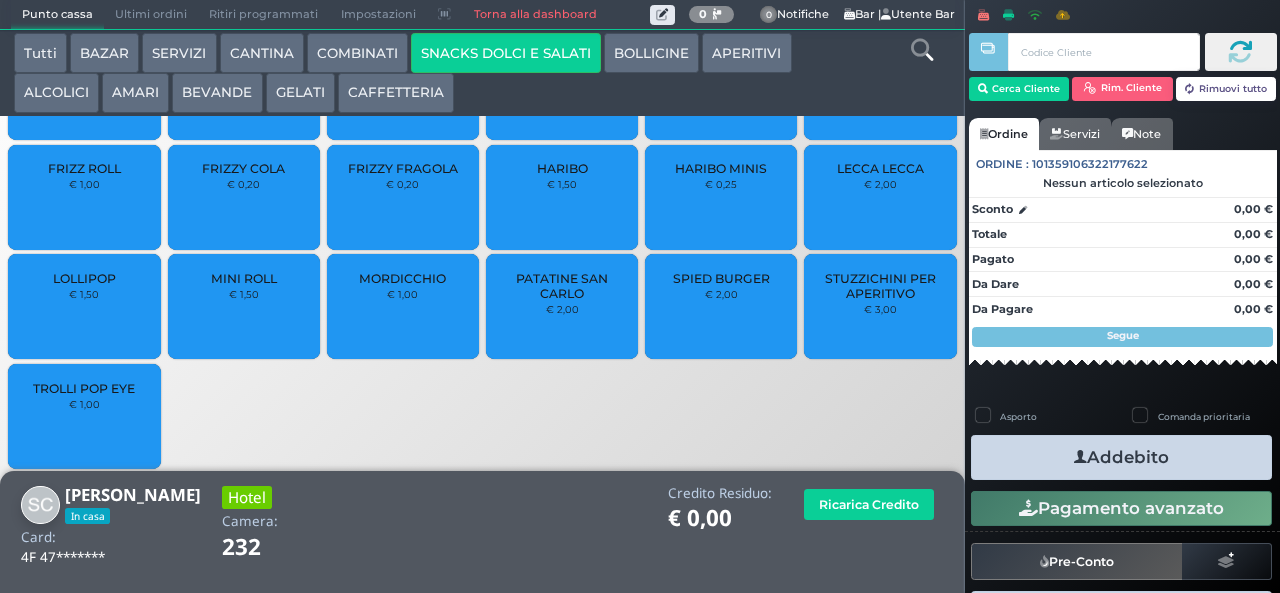 scroll, scrollTop: 127, scrollLeft: 0, axis: vertical 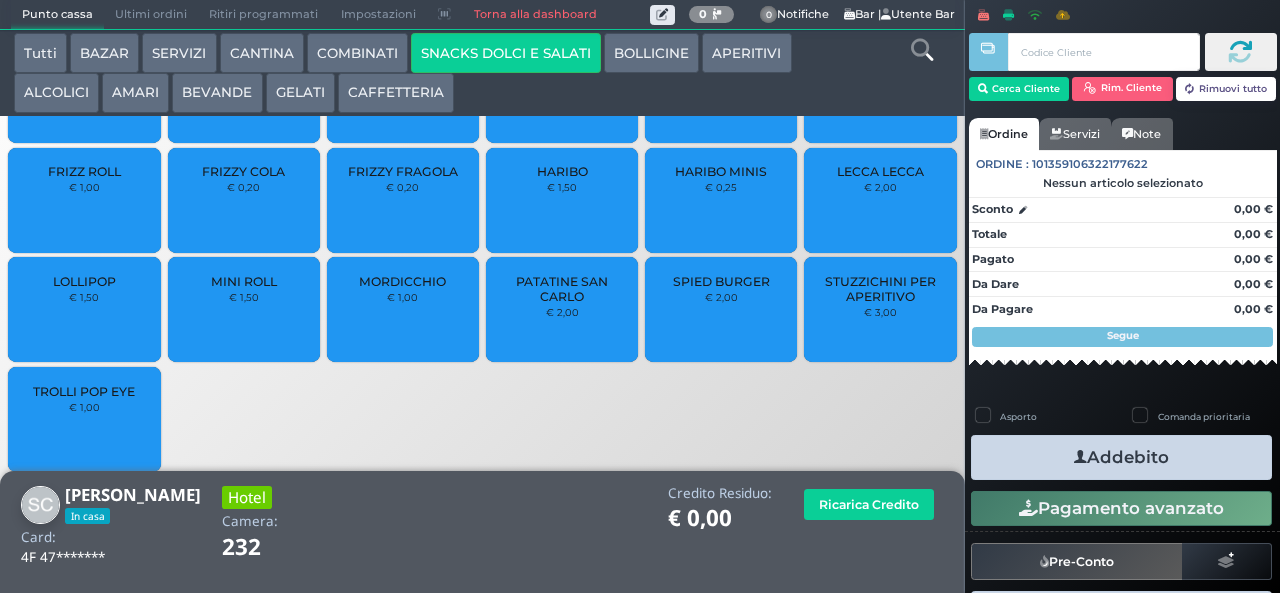 click on "HARIBO MINIS" at bounding box center (721, 171) 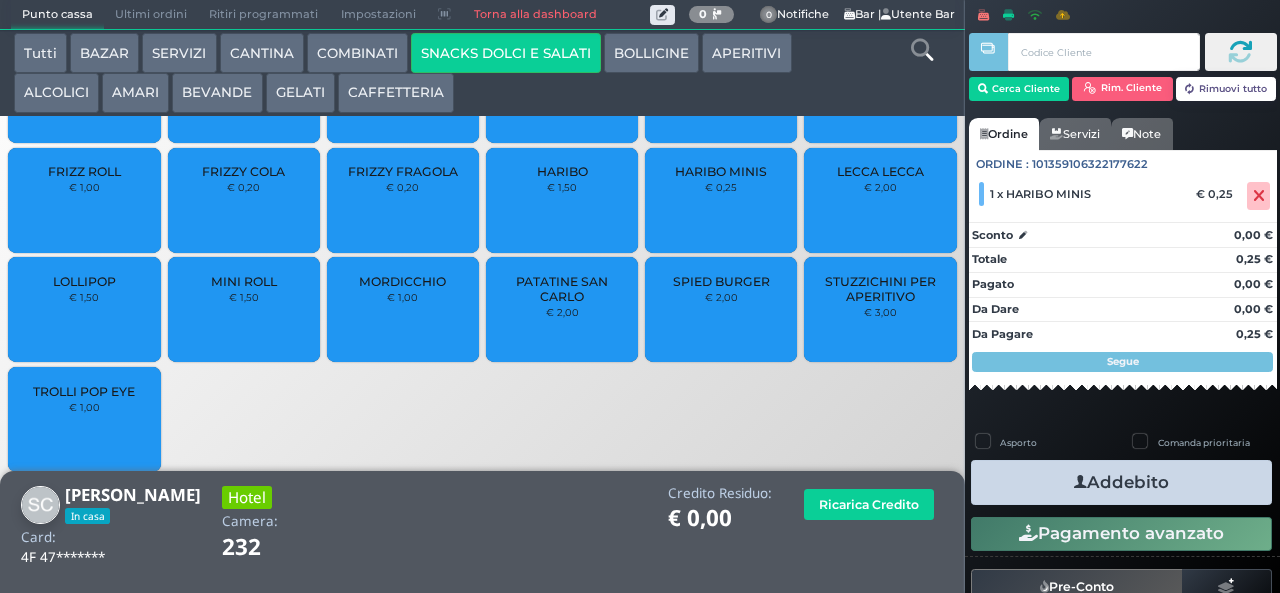 click on "Addebito" at bounding box center (1121, 482) 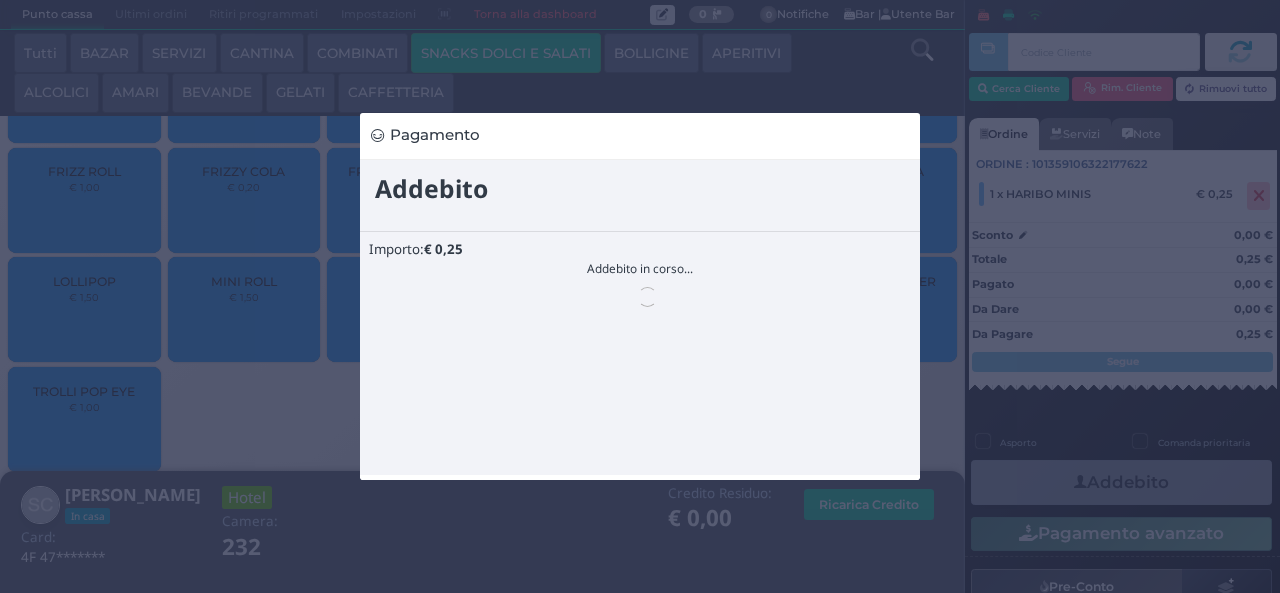scroll, scrollTop: 0, scrollLeft: 0, axis: both 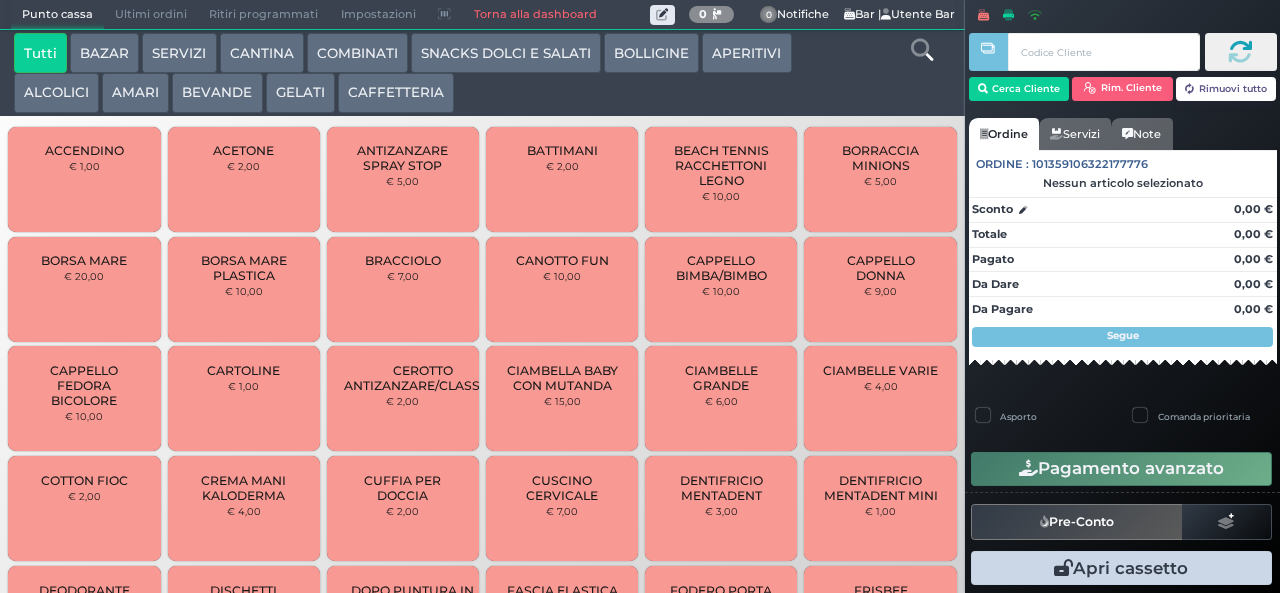click at bounding box center (988, 282) 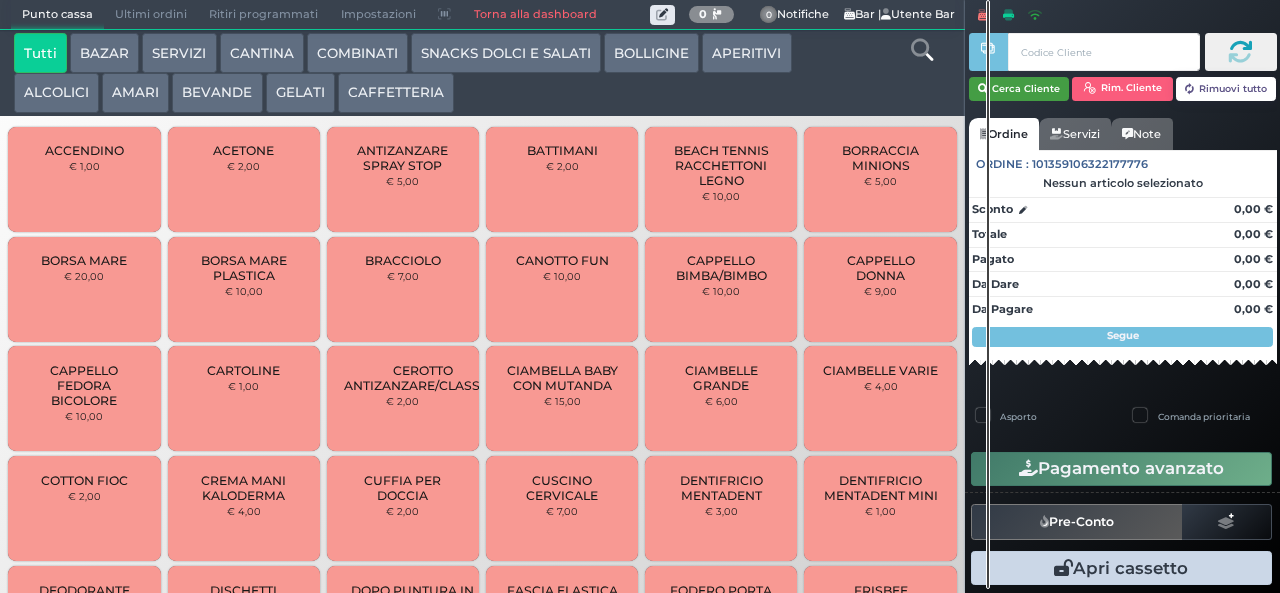 click on "Cerca Cliente" at bounding box center (1019, 89) 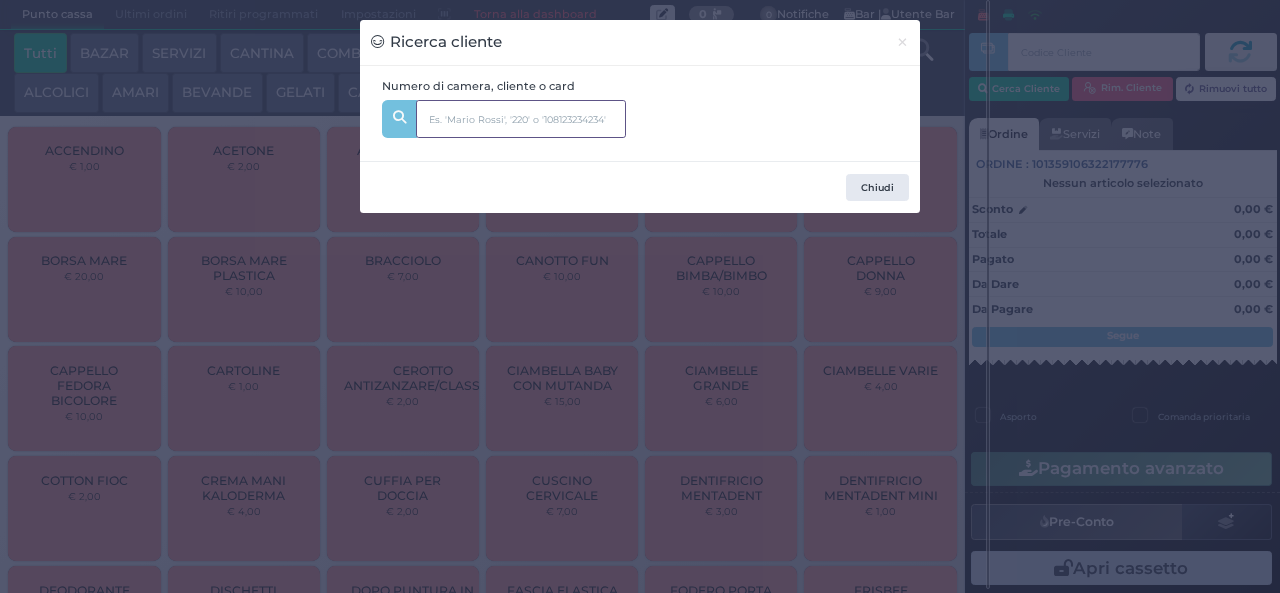 click at bounding box center [521, 119] 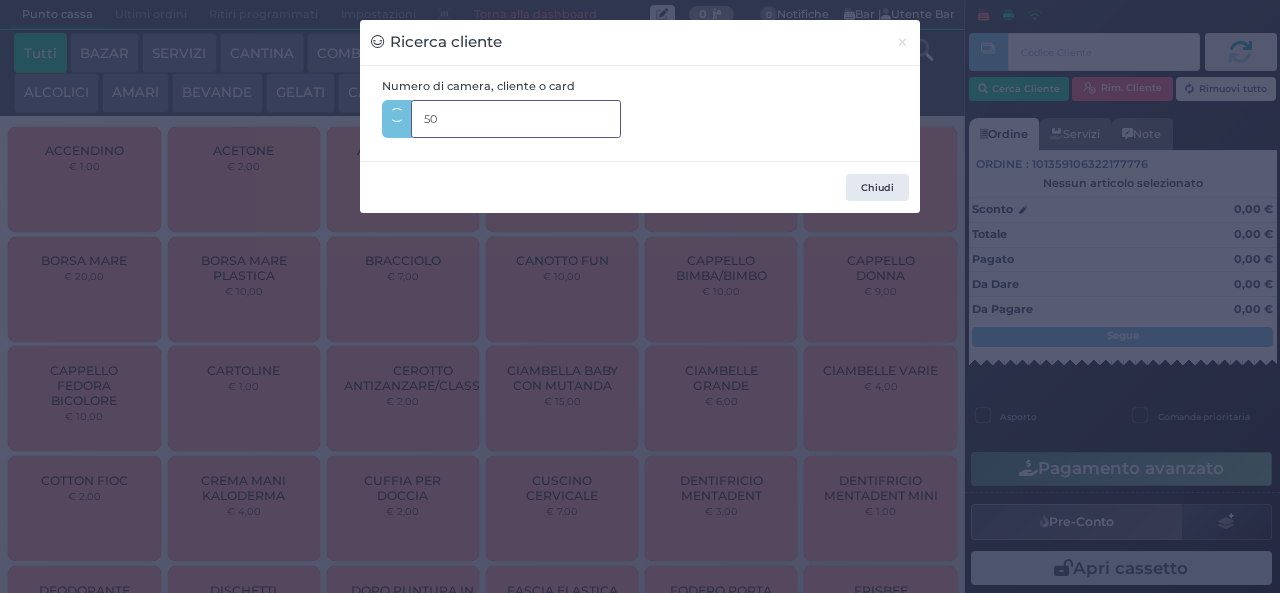 type on "502" 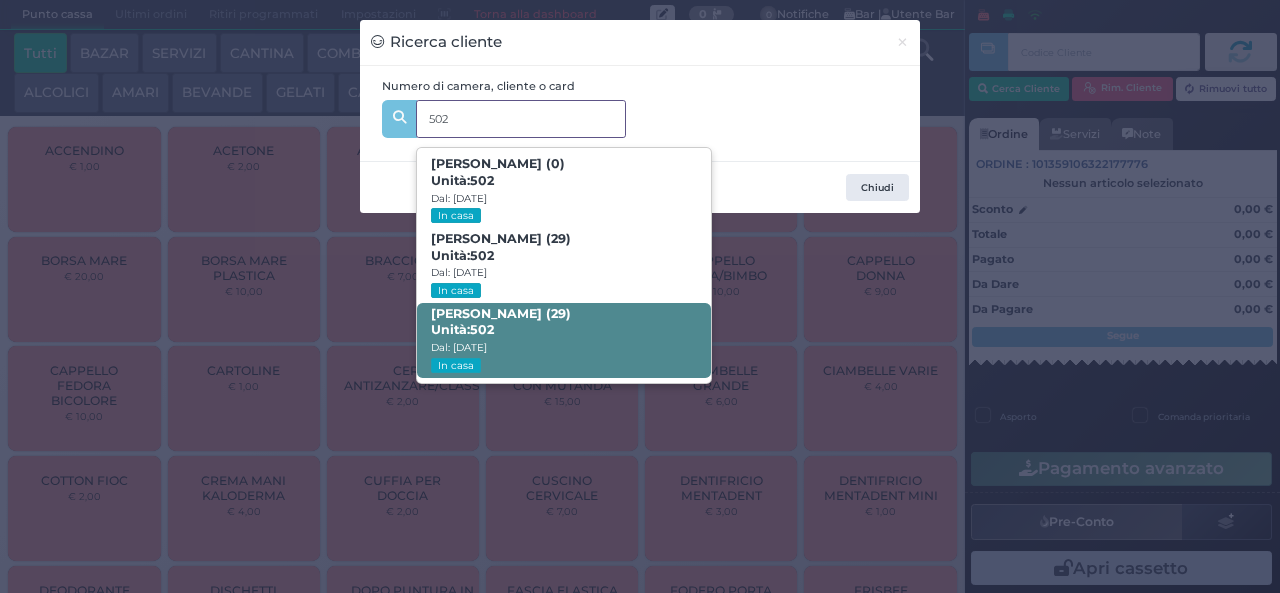 click on "Fabio Senapo  (29) Unità:  502 Dal: 13/07/2025 In casa" at bounding box center [563, 340] 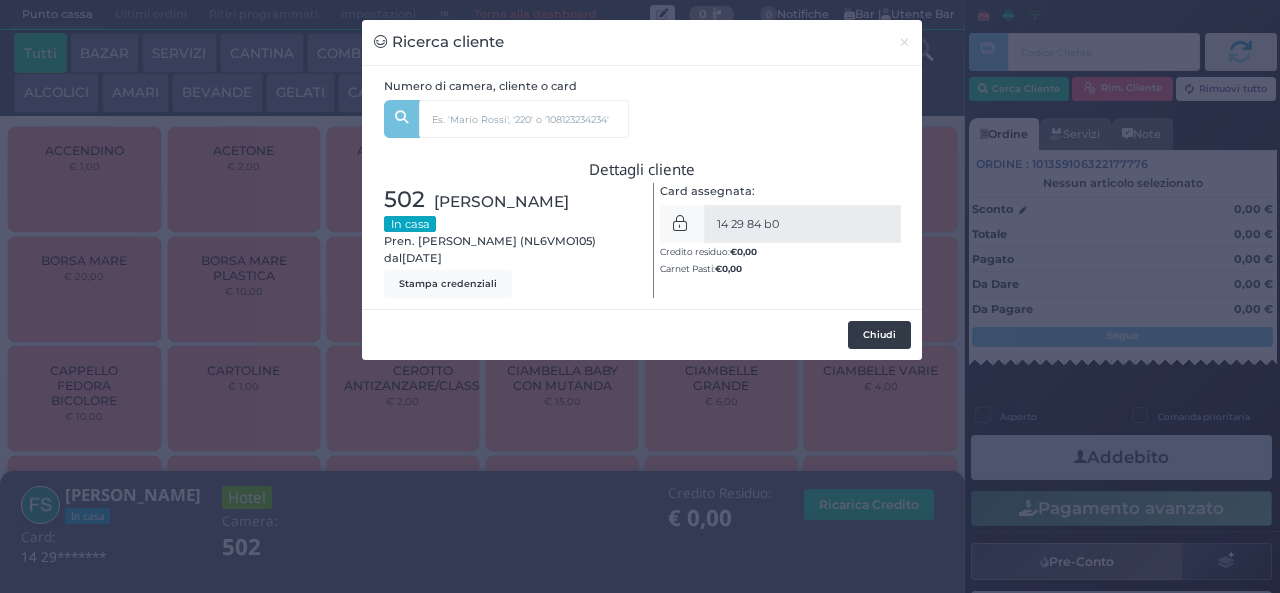 click on "Chiudi" at bounding box center [879, 335] 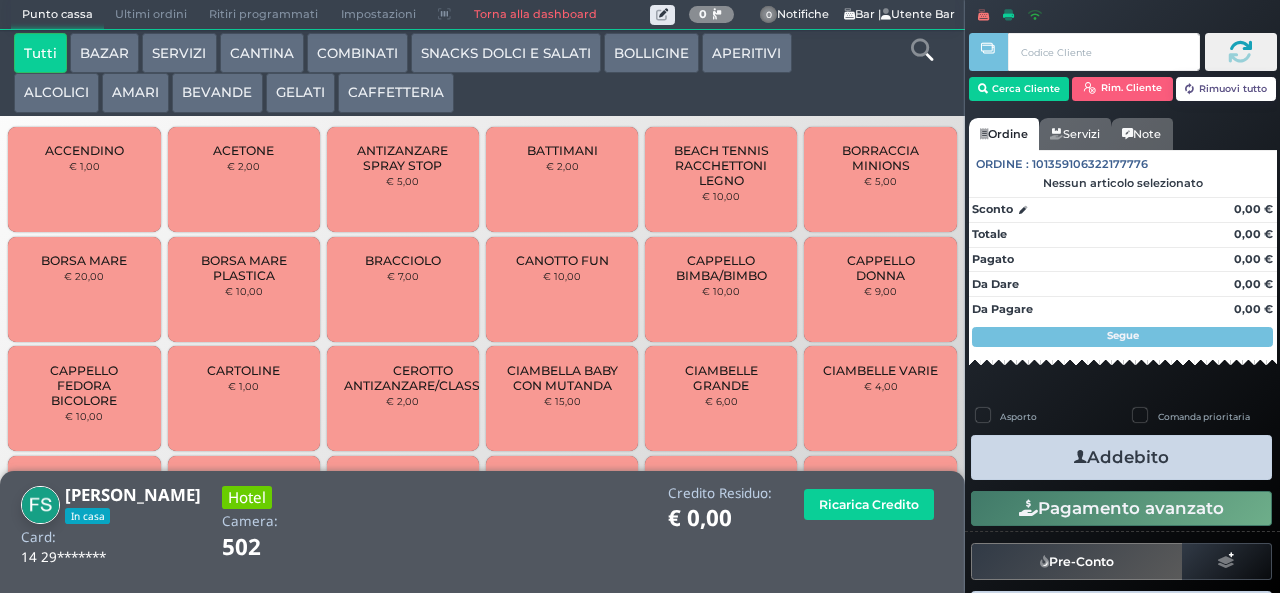 click on "Addebito" at bounding box center [1121, 457] 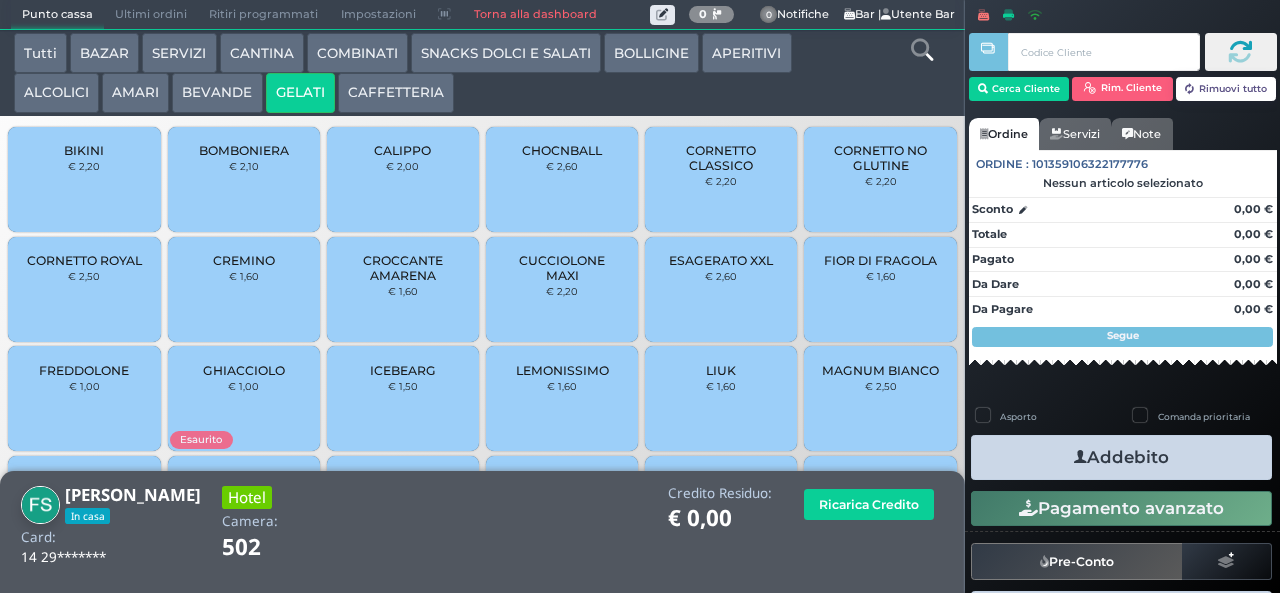 click at bounding box center [922, 50] 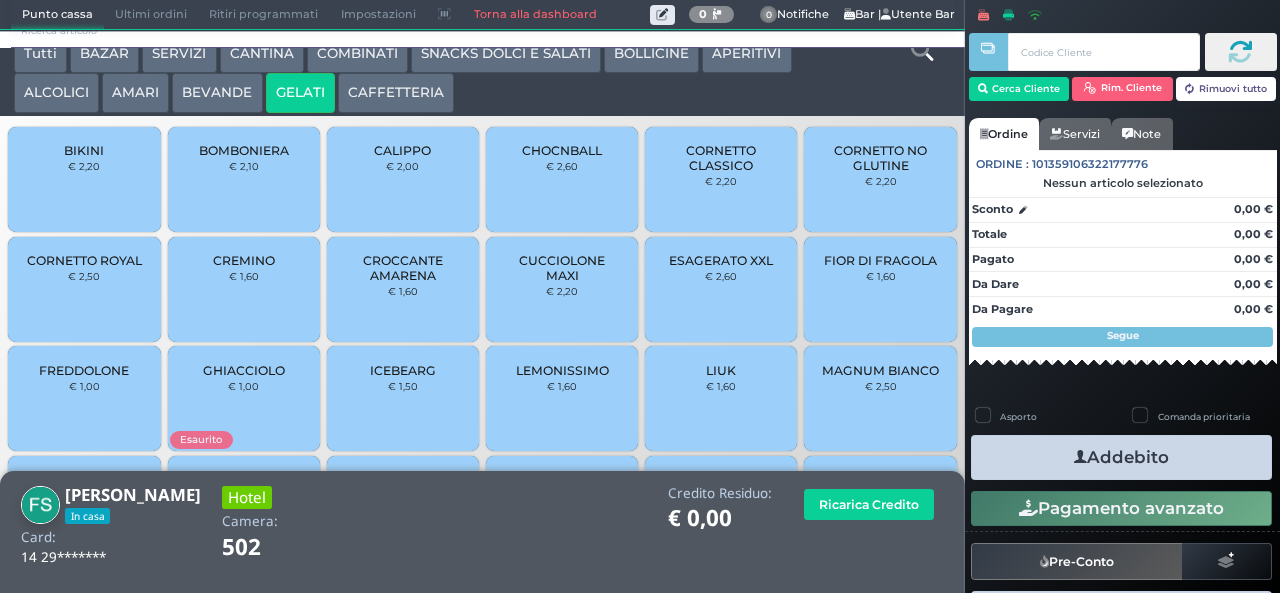 scroll, scrollTop: 0, scrollLeft: 0, axis: both 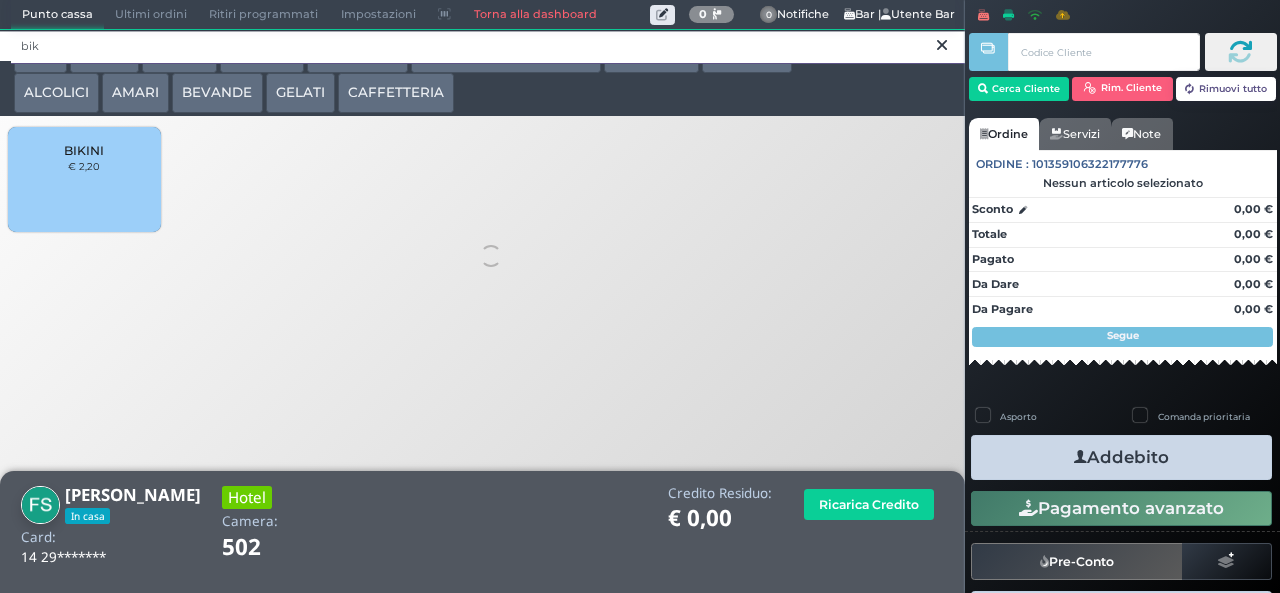 type on "bik" 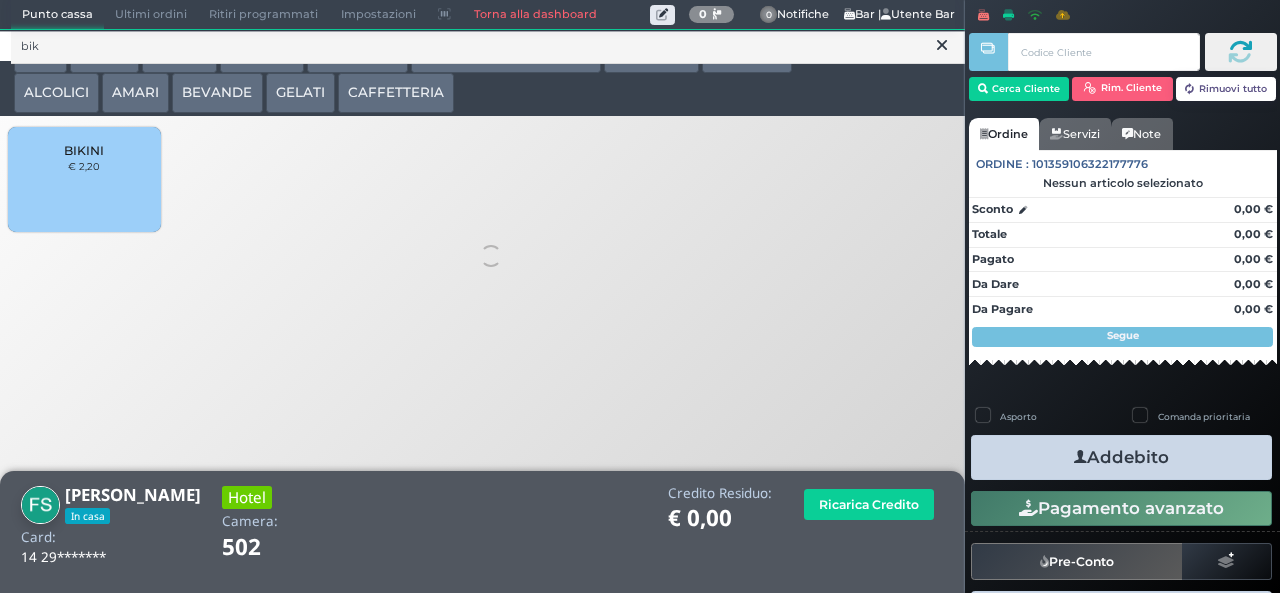 click on "BIKINI
€ 2,20" at bounding box center [84, 179] 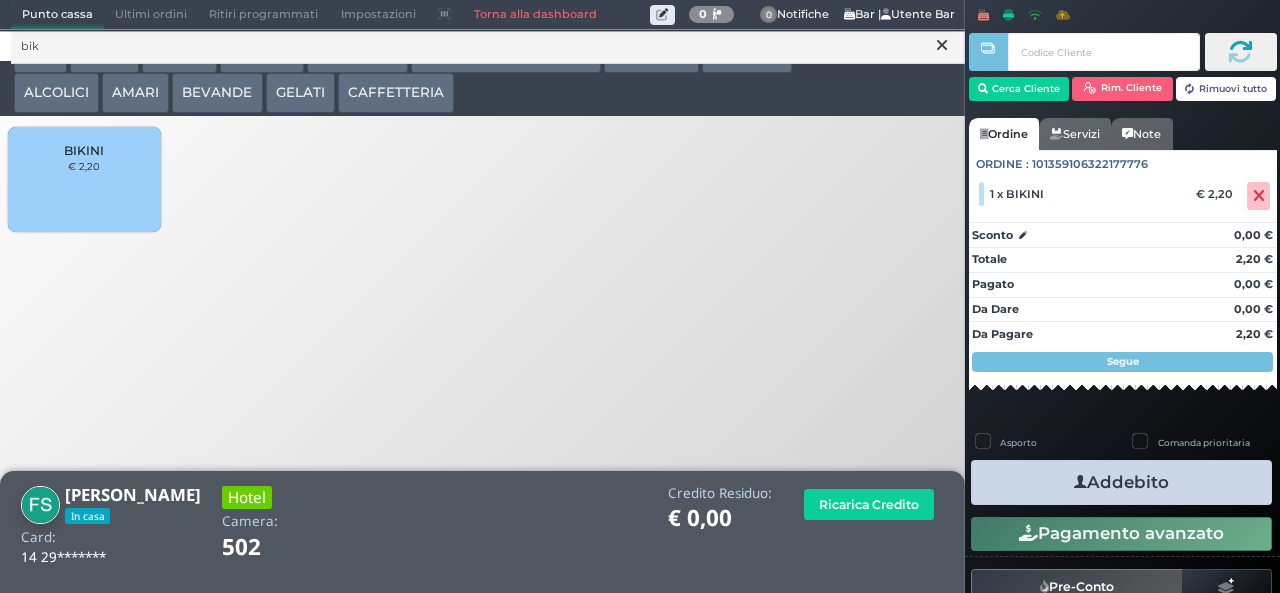 click on "Addebito" at bounding box center [1121, 482] 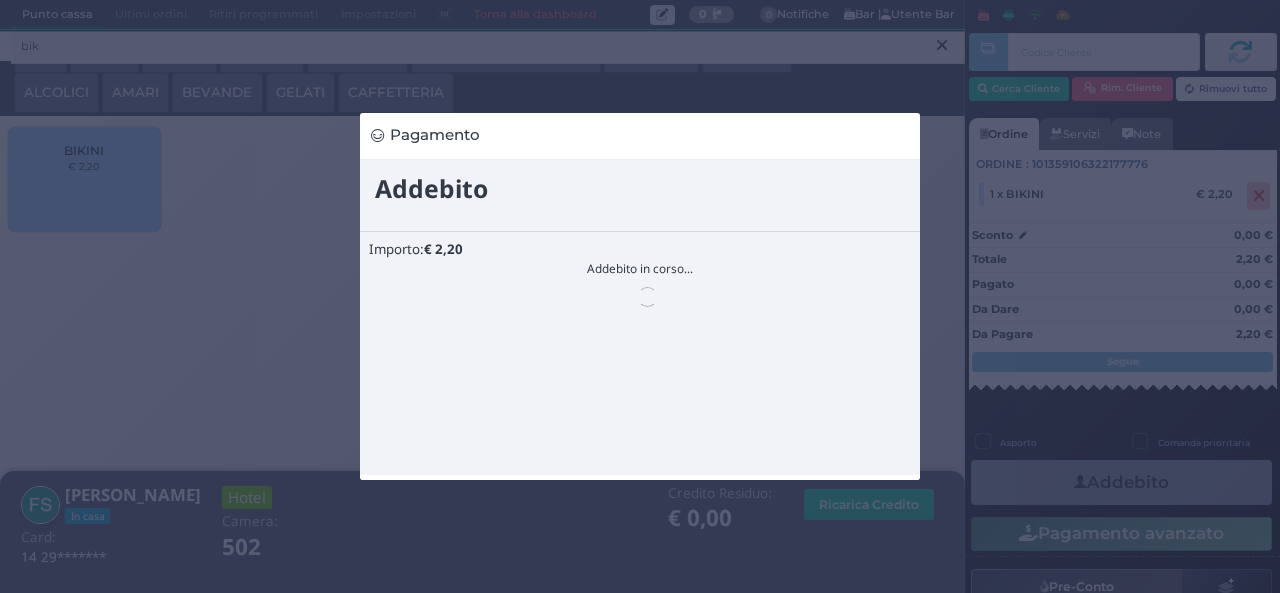 scroll, scrollTop: 0, scrollLeft: 0, axis: both 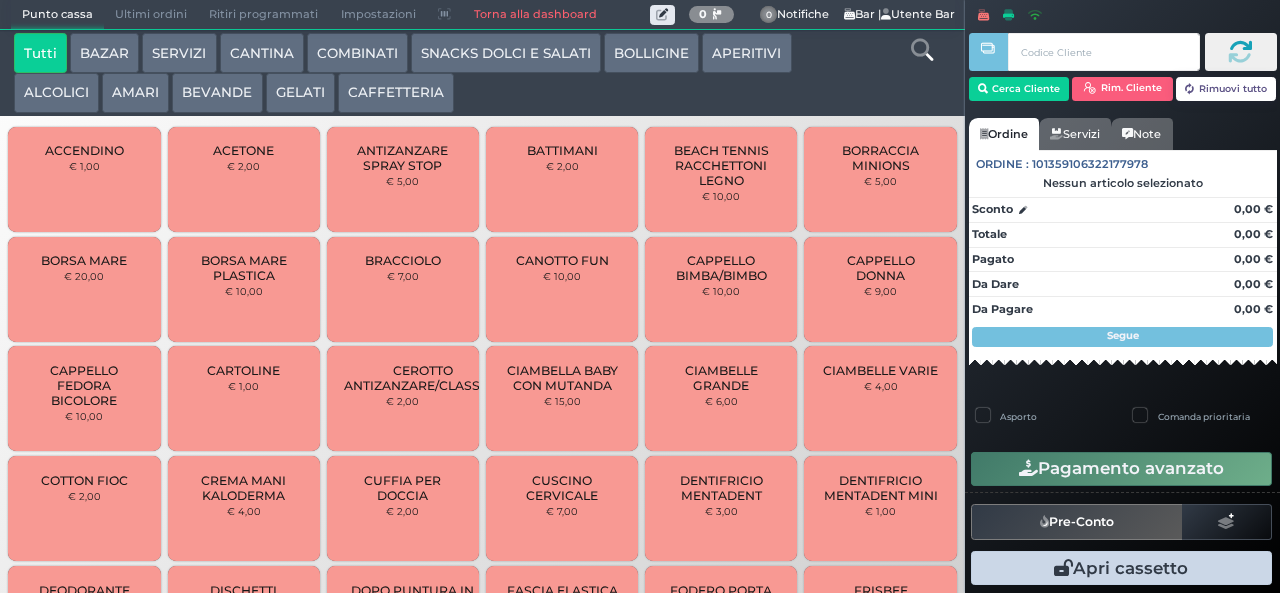 click on "BAZAR" at bounding box center [104, 53] 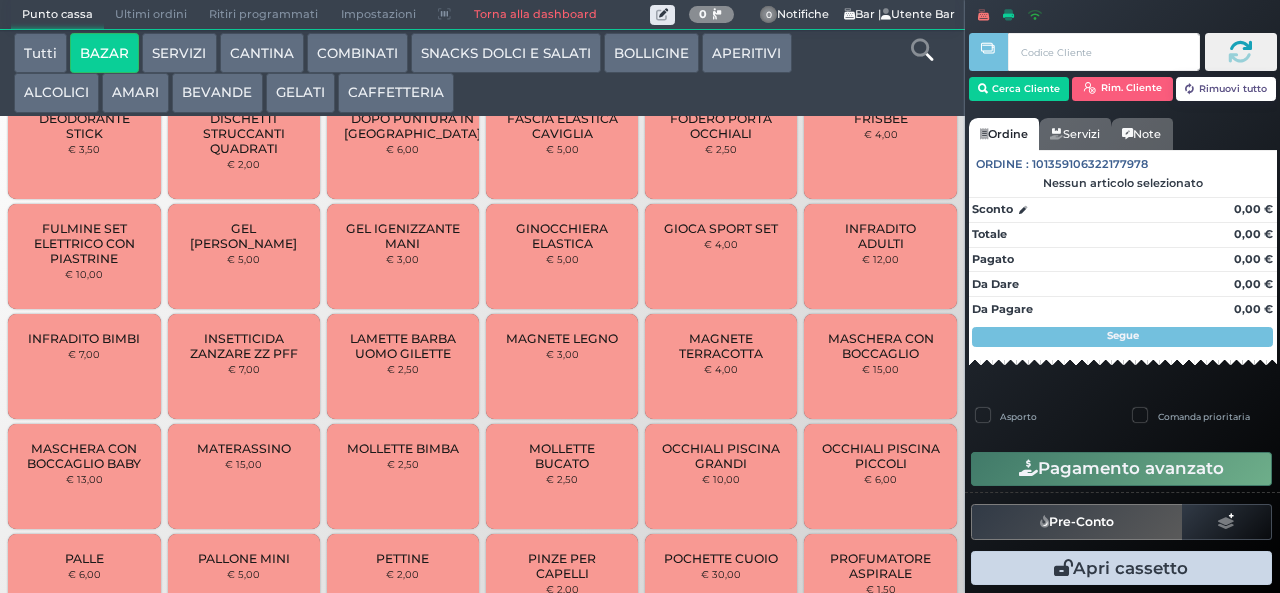 scroll, scrollTop: 677, scrollLeft: 0, axis: vertical 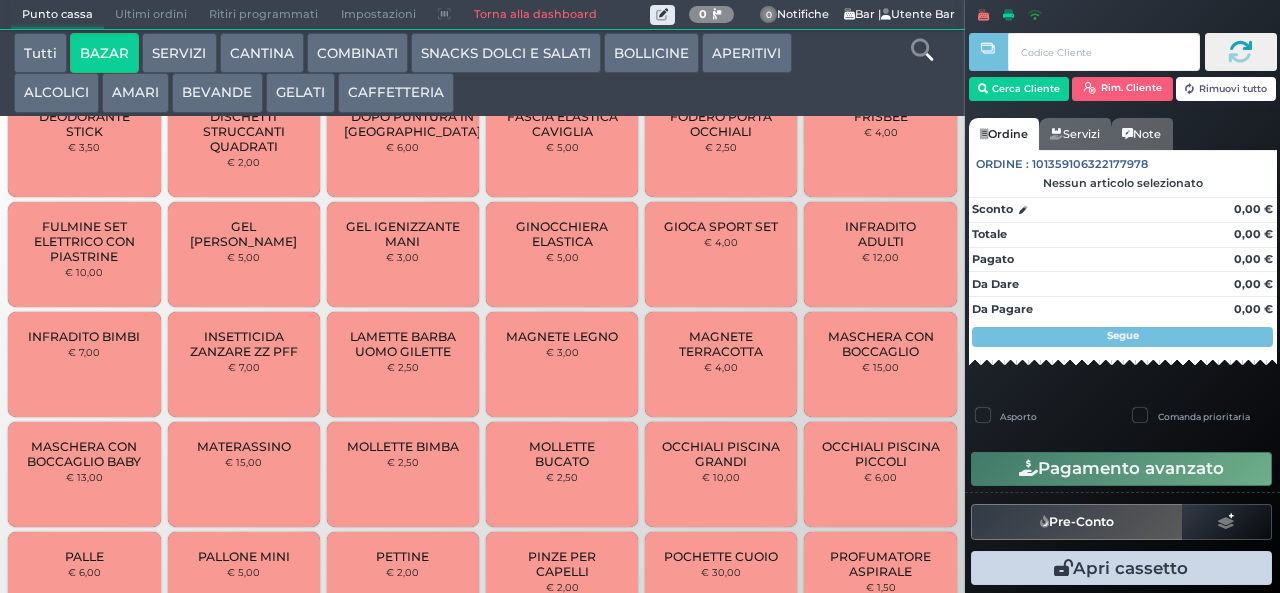 click on "MAGNETE TERRACOTTA" at bounding box center (721, 344) 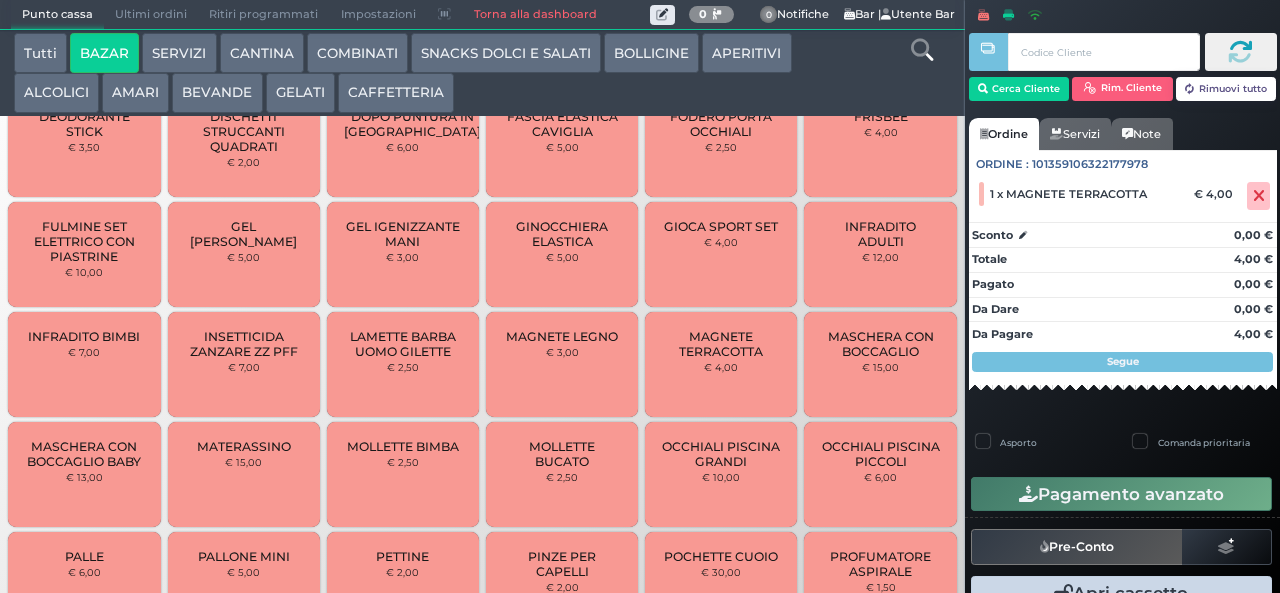 scroll, scrollTop: 1538, scrollLeft: 0, axis: vertical 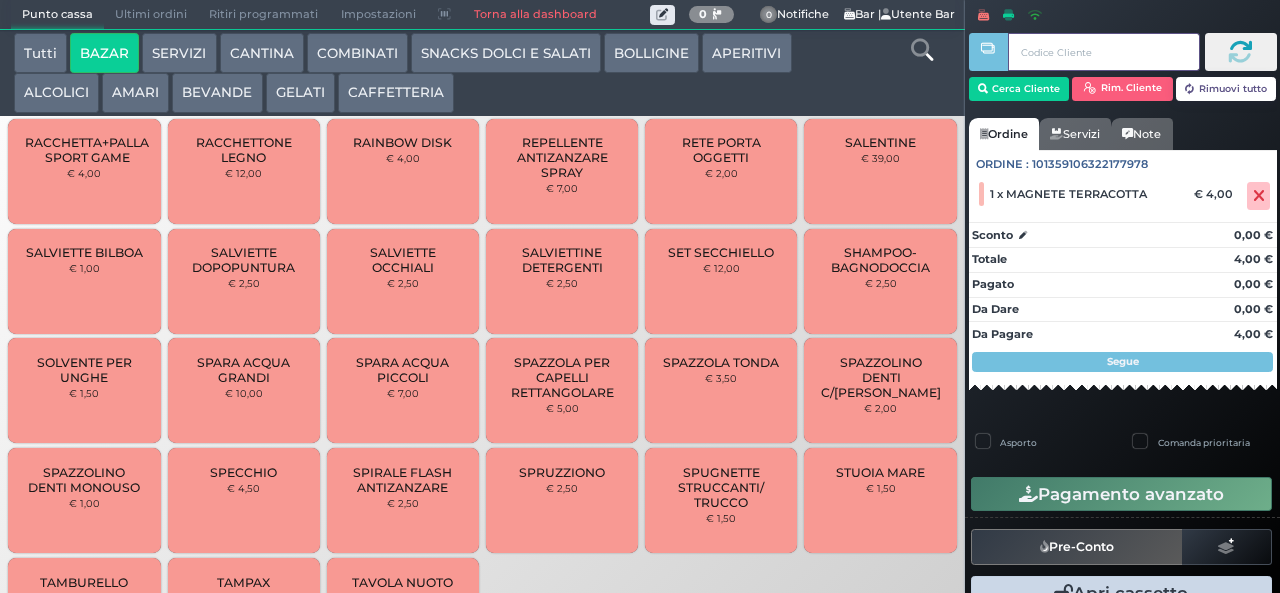 type 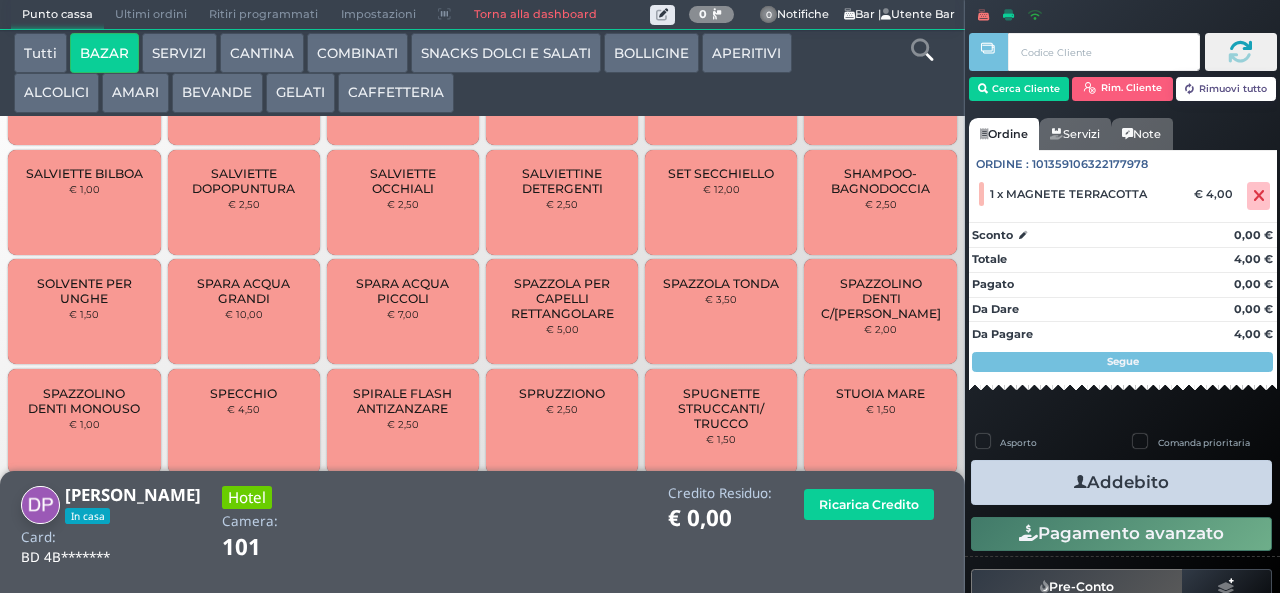 click on "Addebito" at bounding box center [1121, 482] 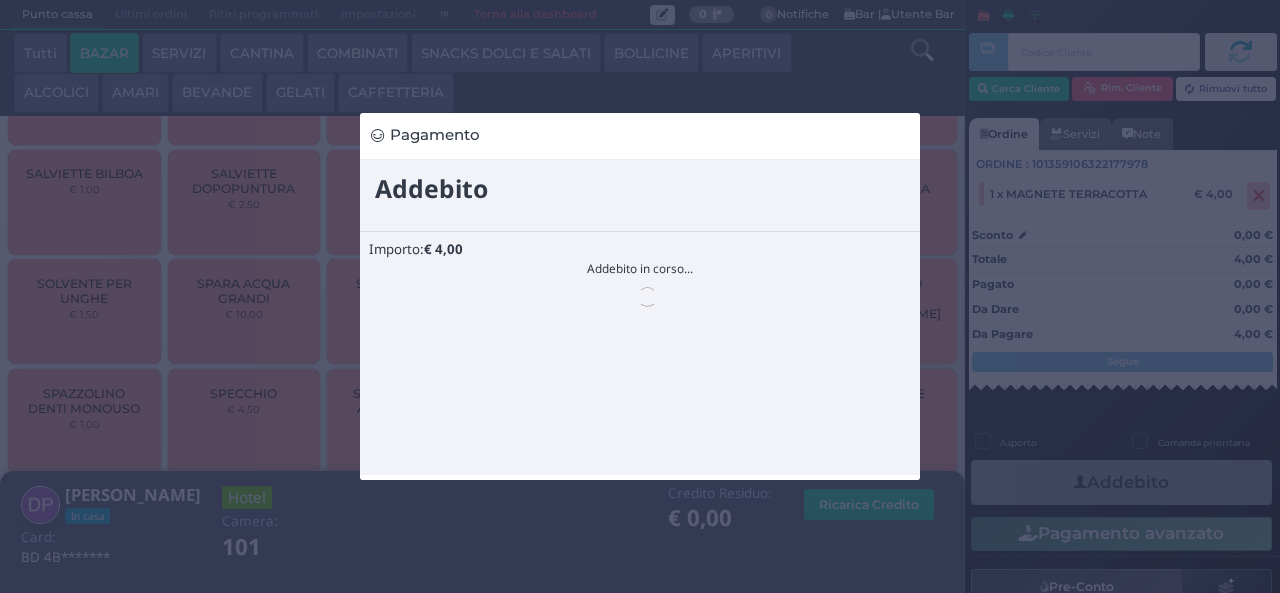 scroll, scrollTop: 0, scrollLeft: 0, axis: both 